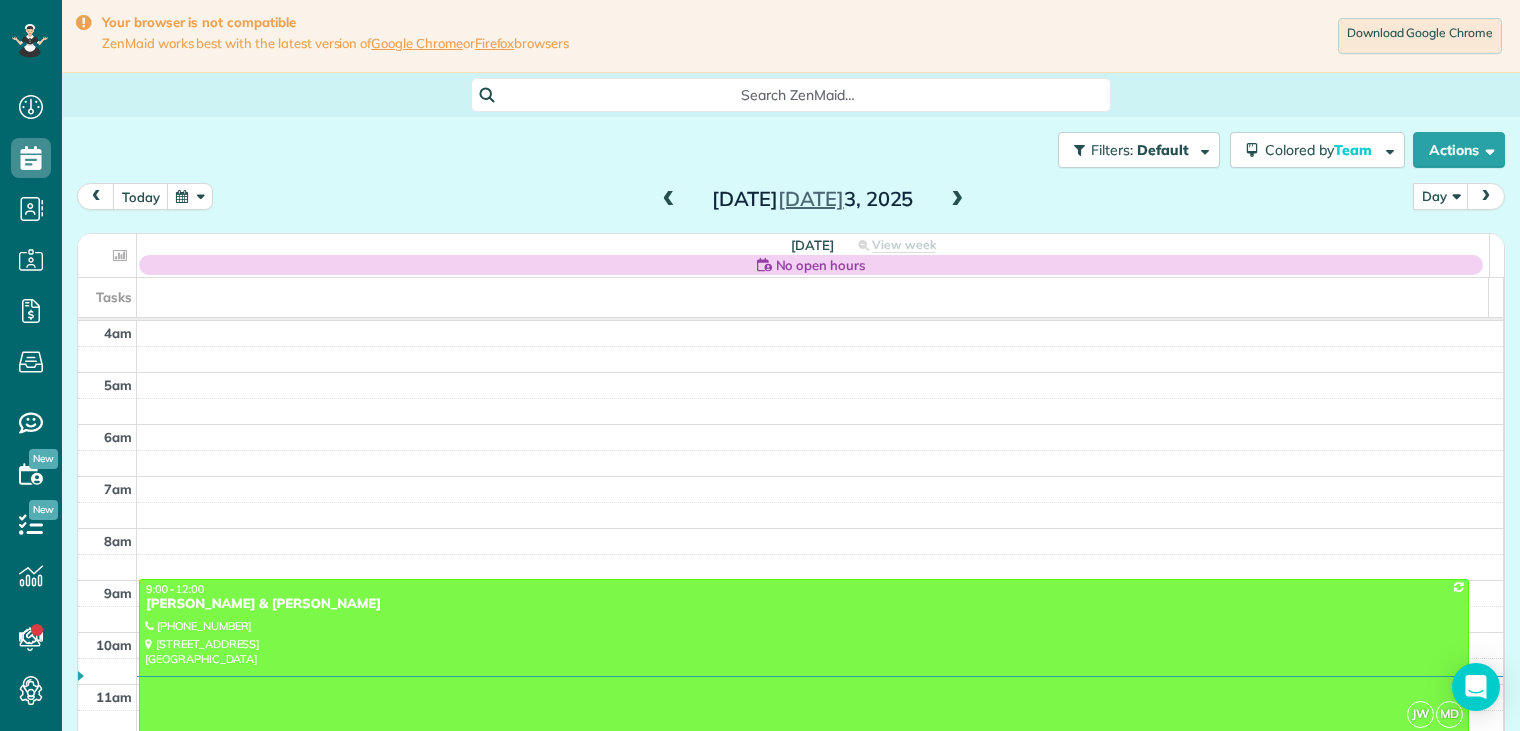 scroll, scrollTop: 0, scrollLeft: 0, axis: both 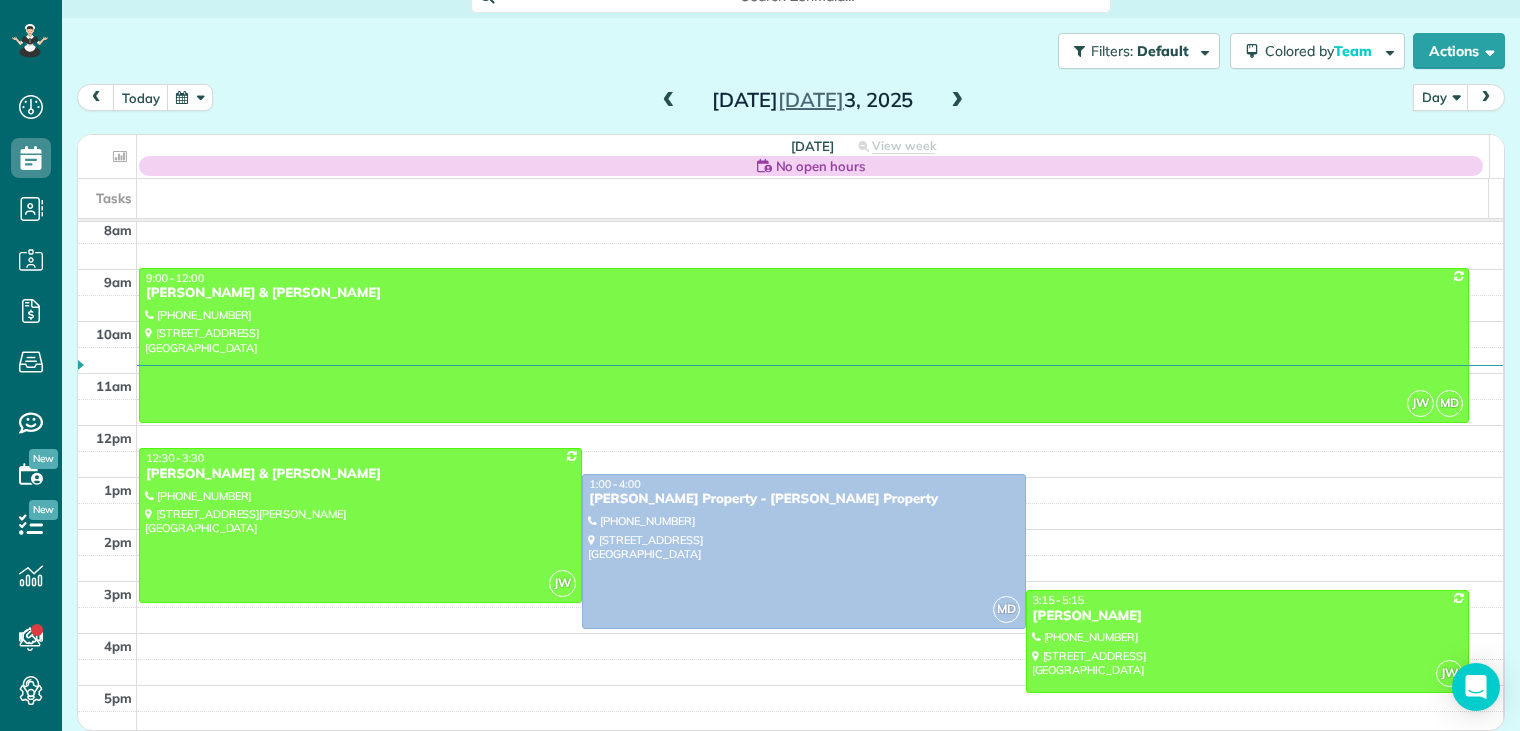 click at bounding box center [957, 101] 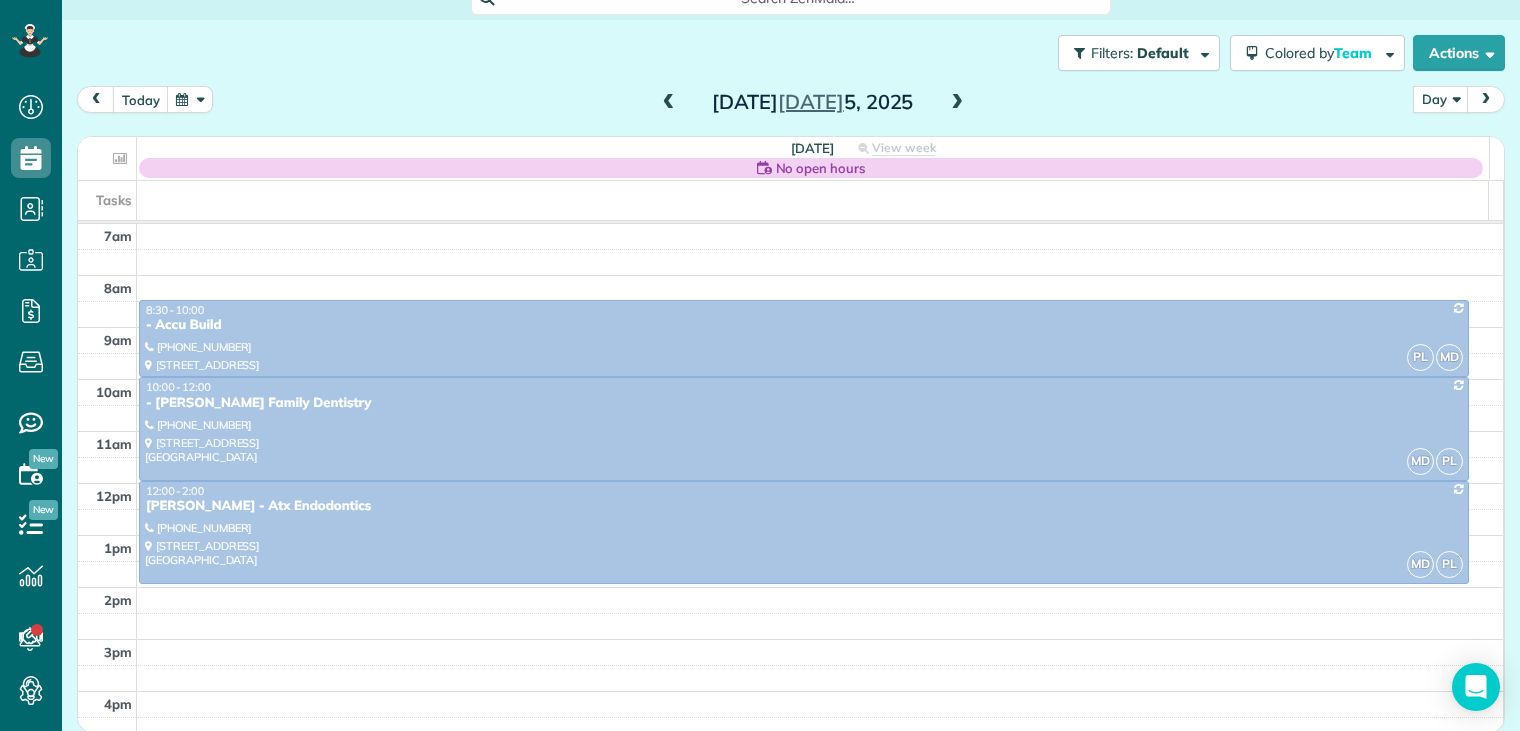 click at bounding box center (957, 103) 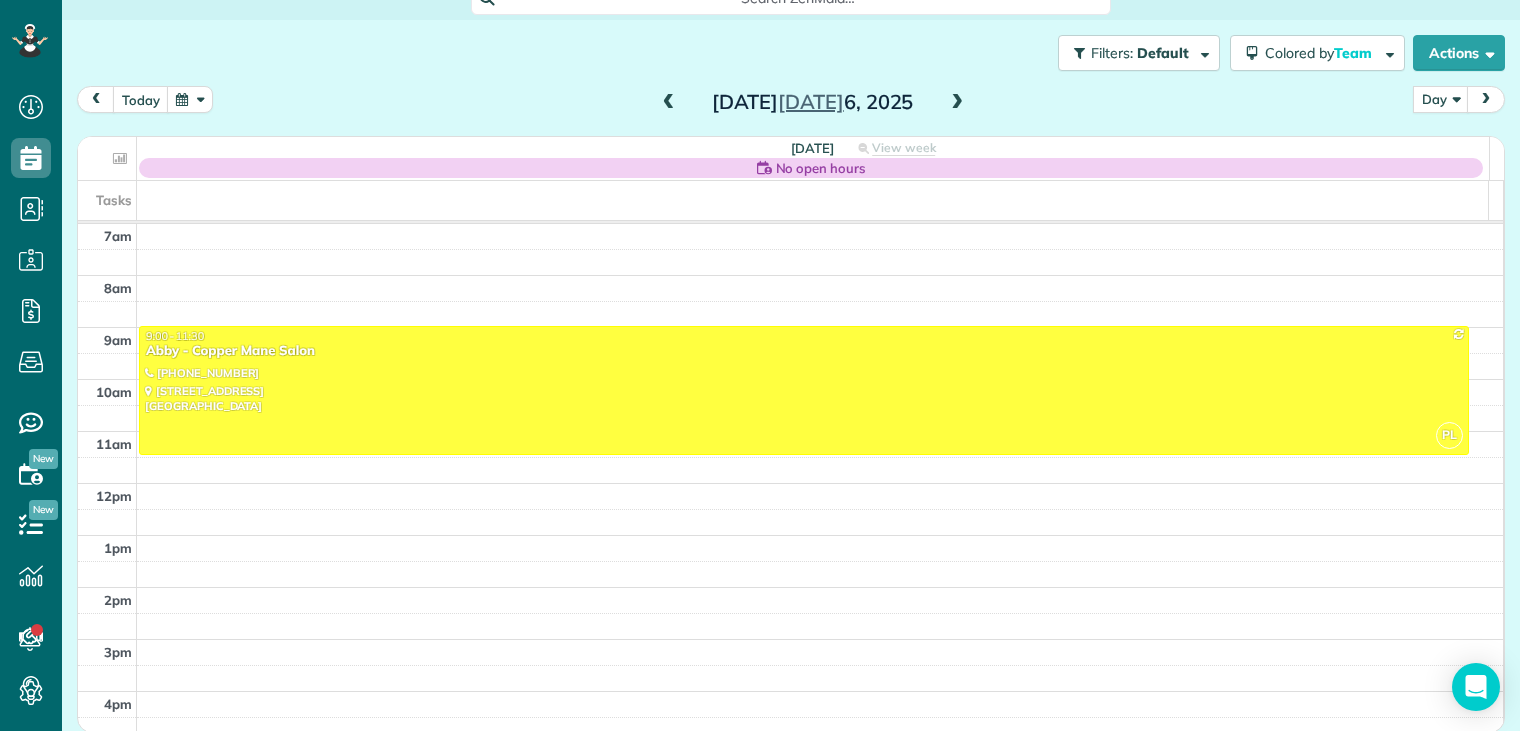 click at bounding box center (957, 103) 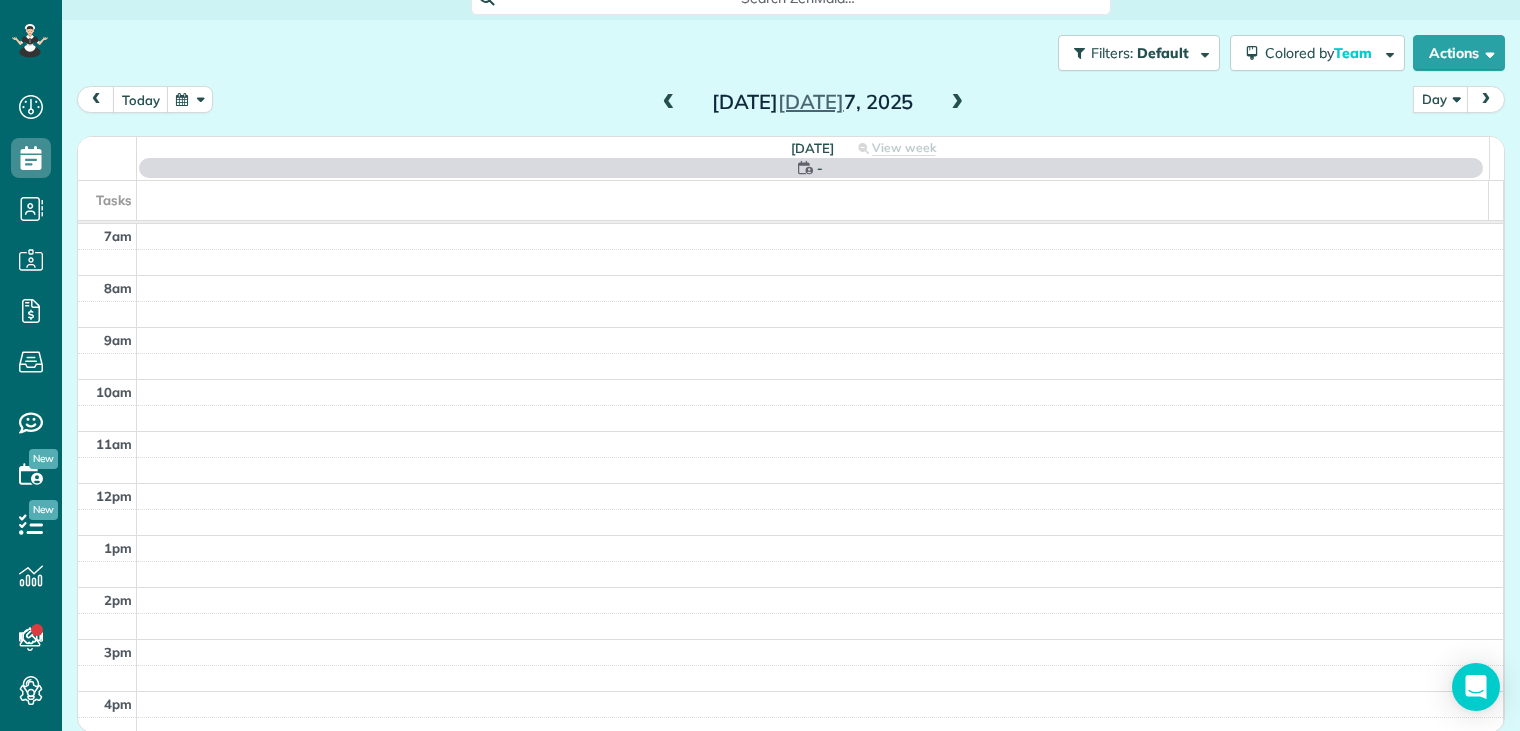 click at bounding box center [957, 103] 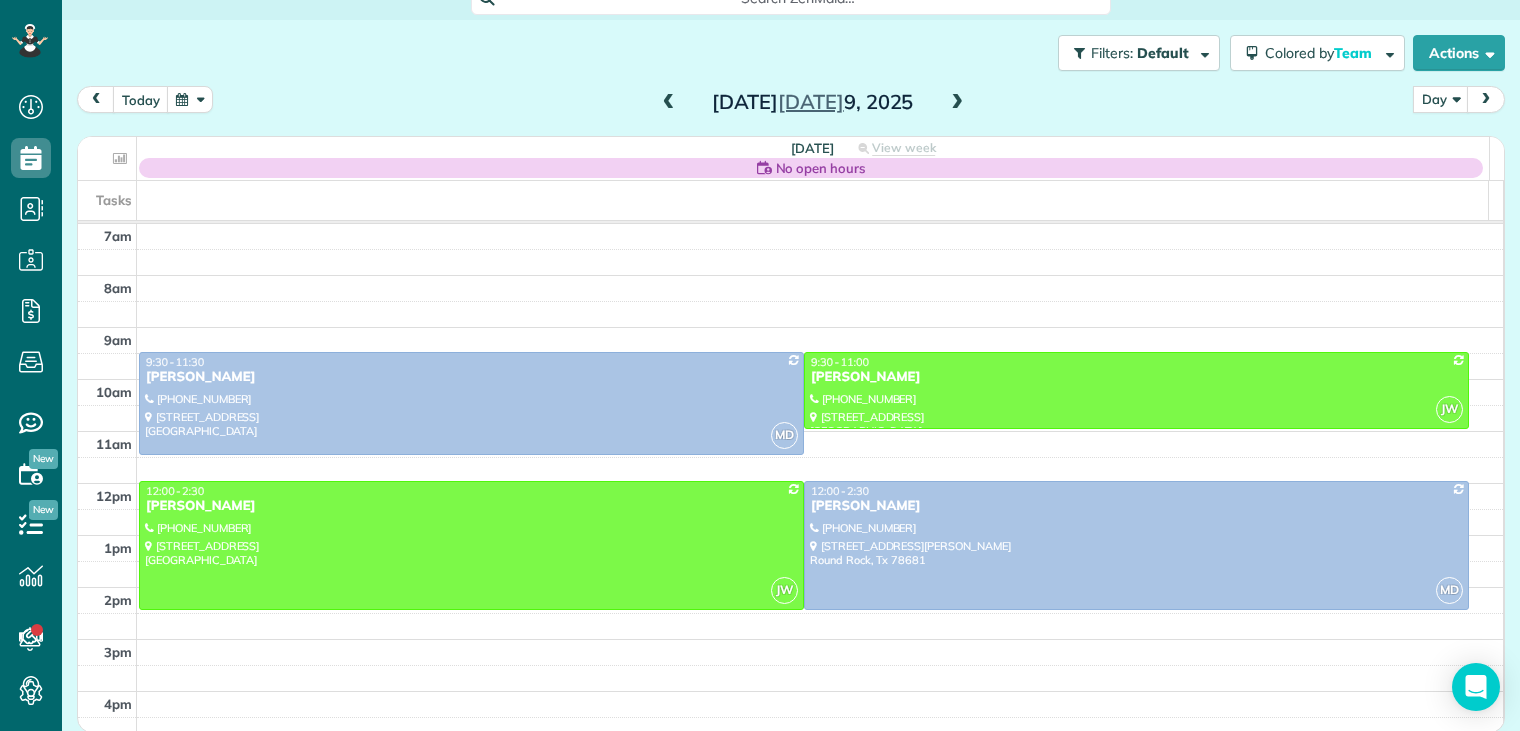 click at bounding box center (669, 103) 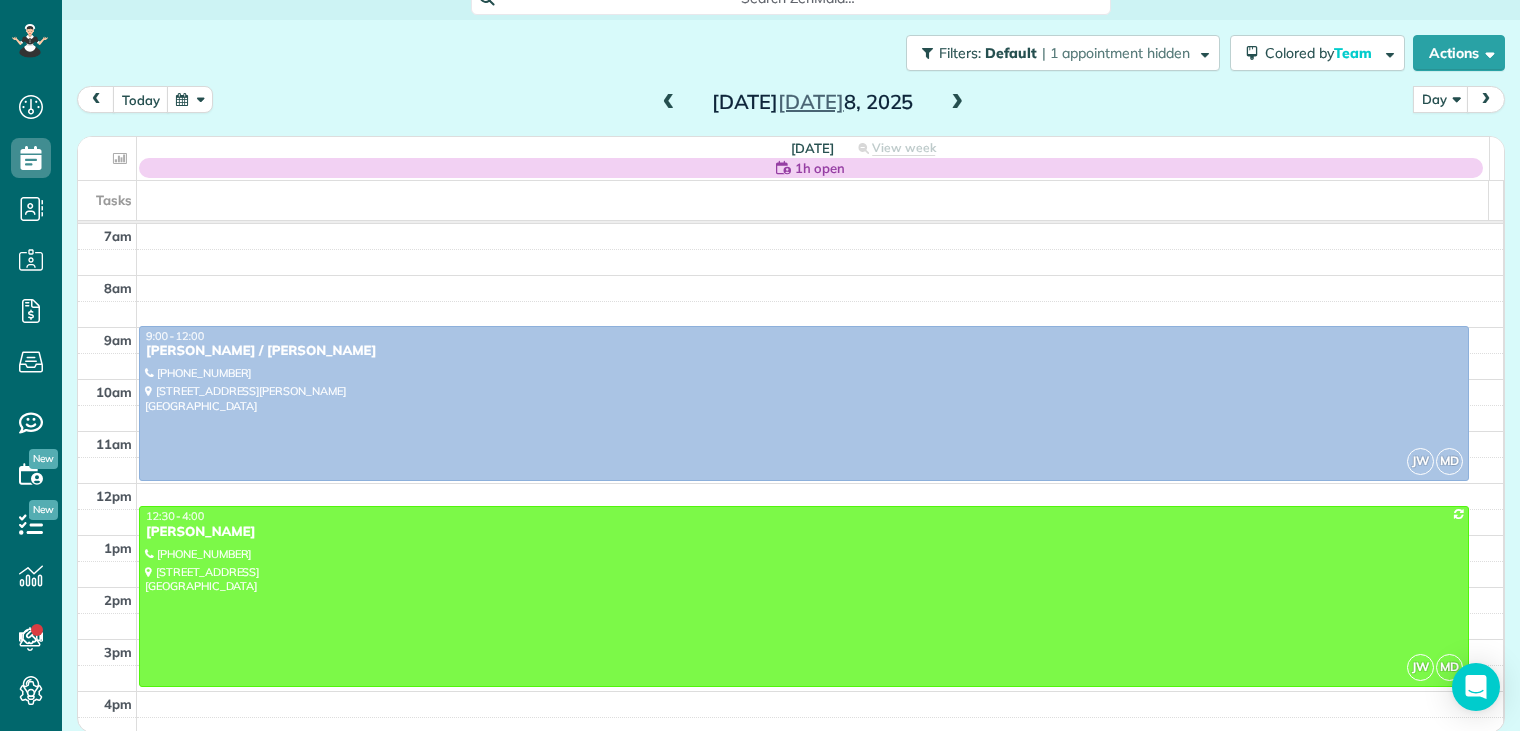 click at bounding box center (669, 103) 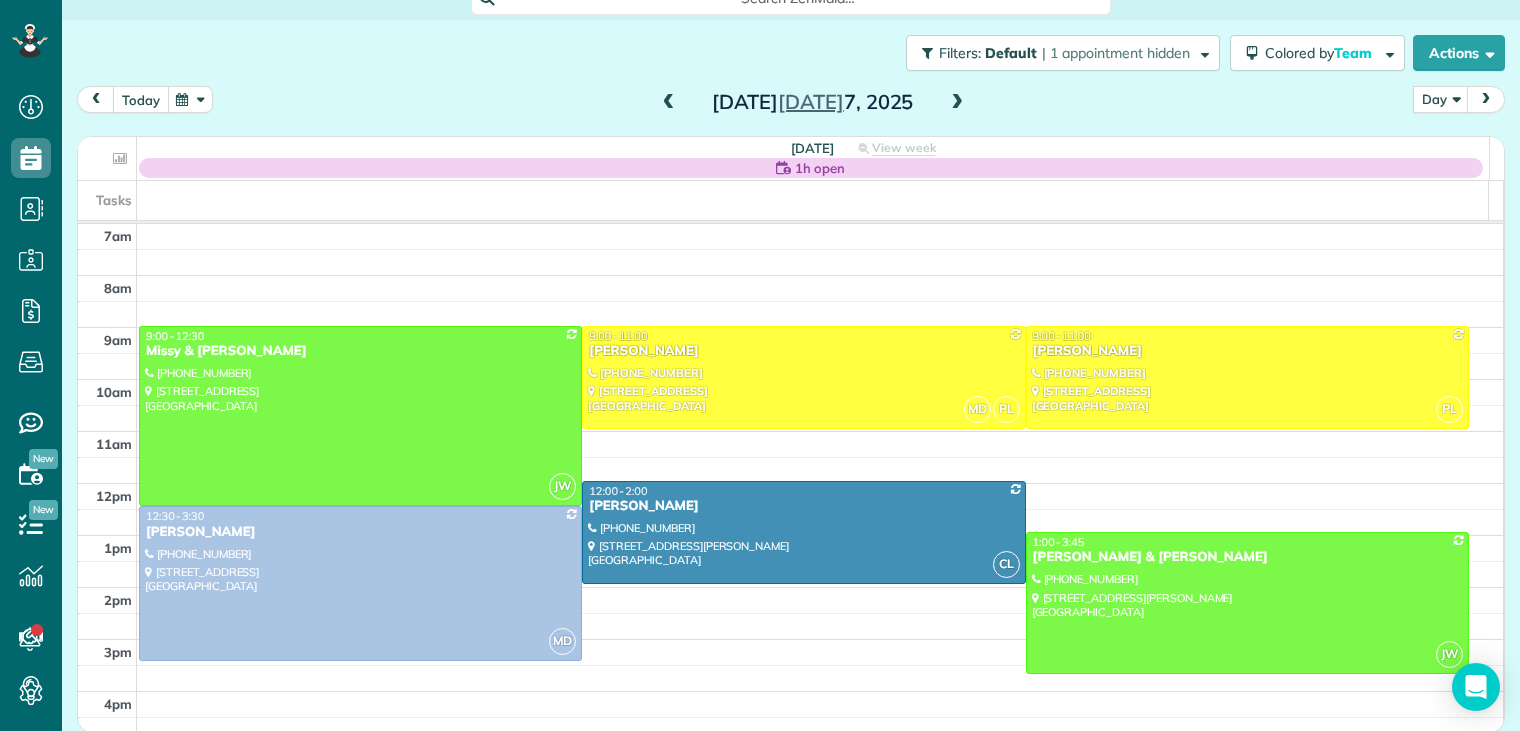 click on "today" at bounding box center (141, 99) 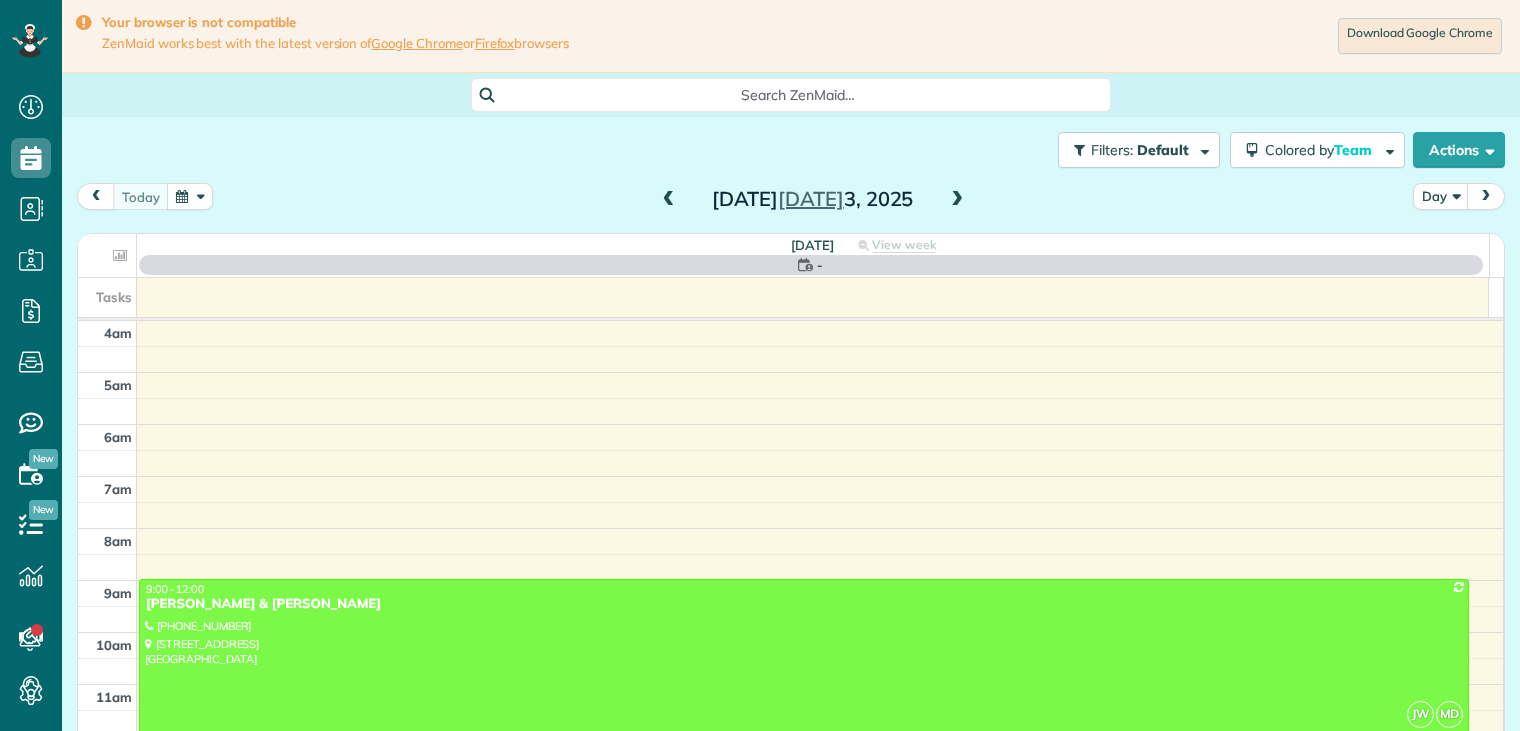 scroll, scrollTop: 0, scrollLeft: 0, axis: both 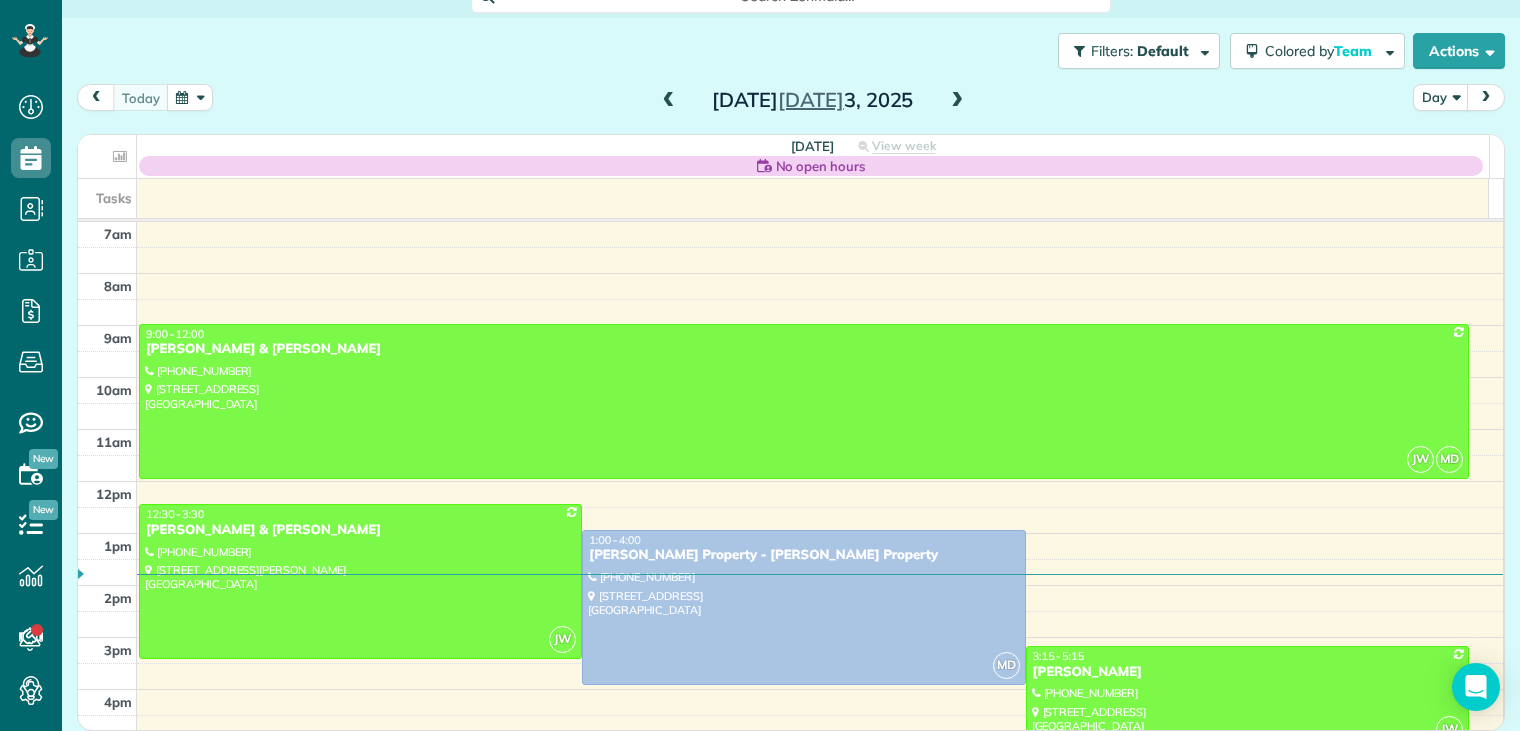 click at bounding box center [957, 101] 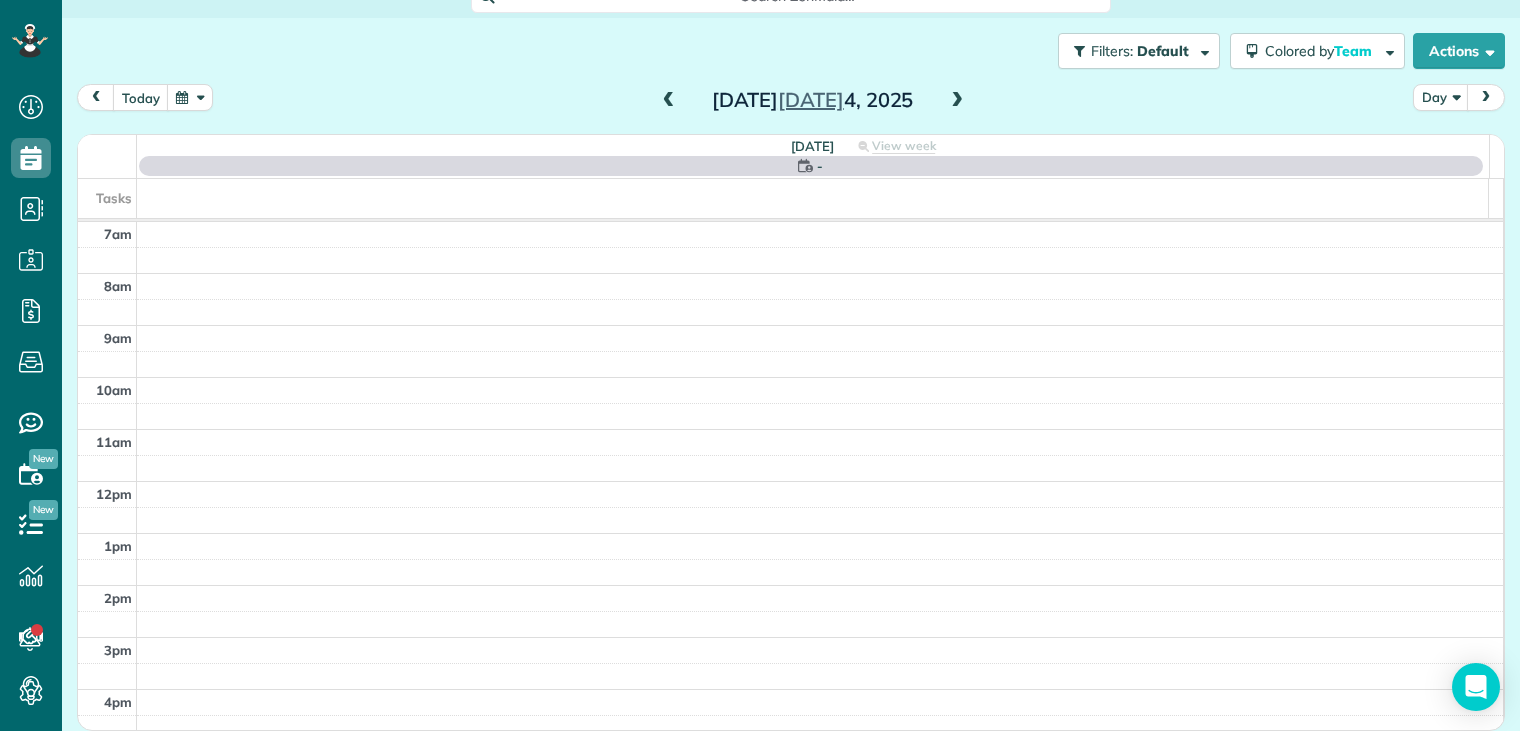 scroll, scrollTop: 97, scrollLeft: 0, axis: vertical 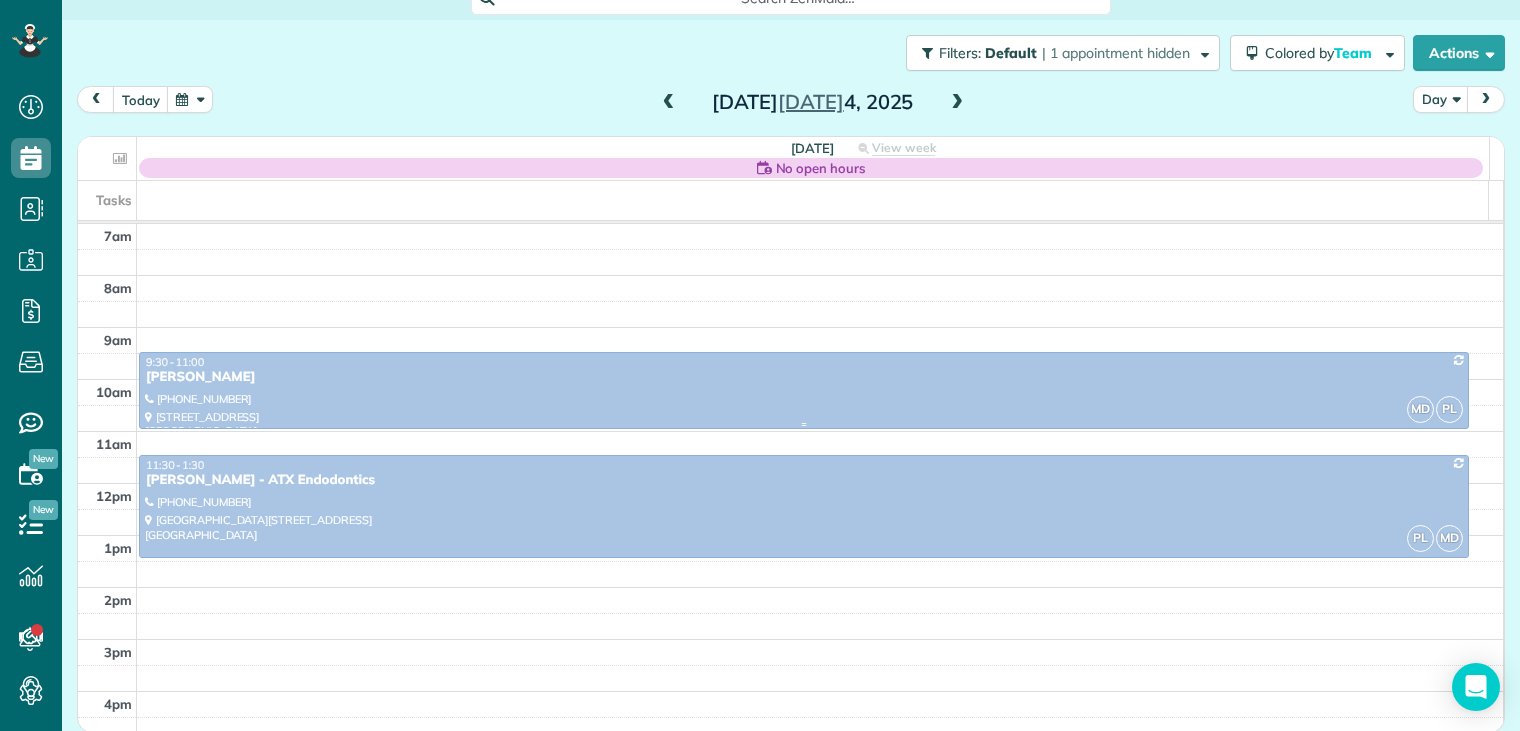 click on "[PERSON_NAME]" at bounding box center (804, 377) 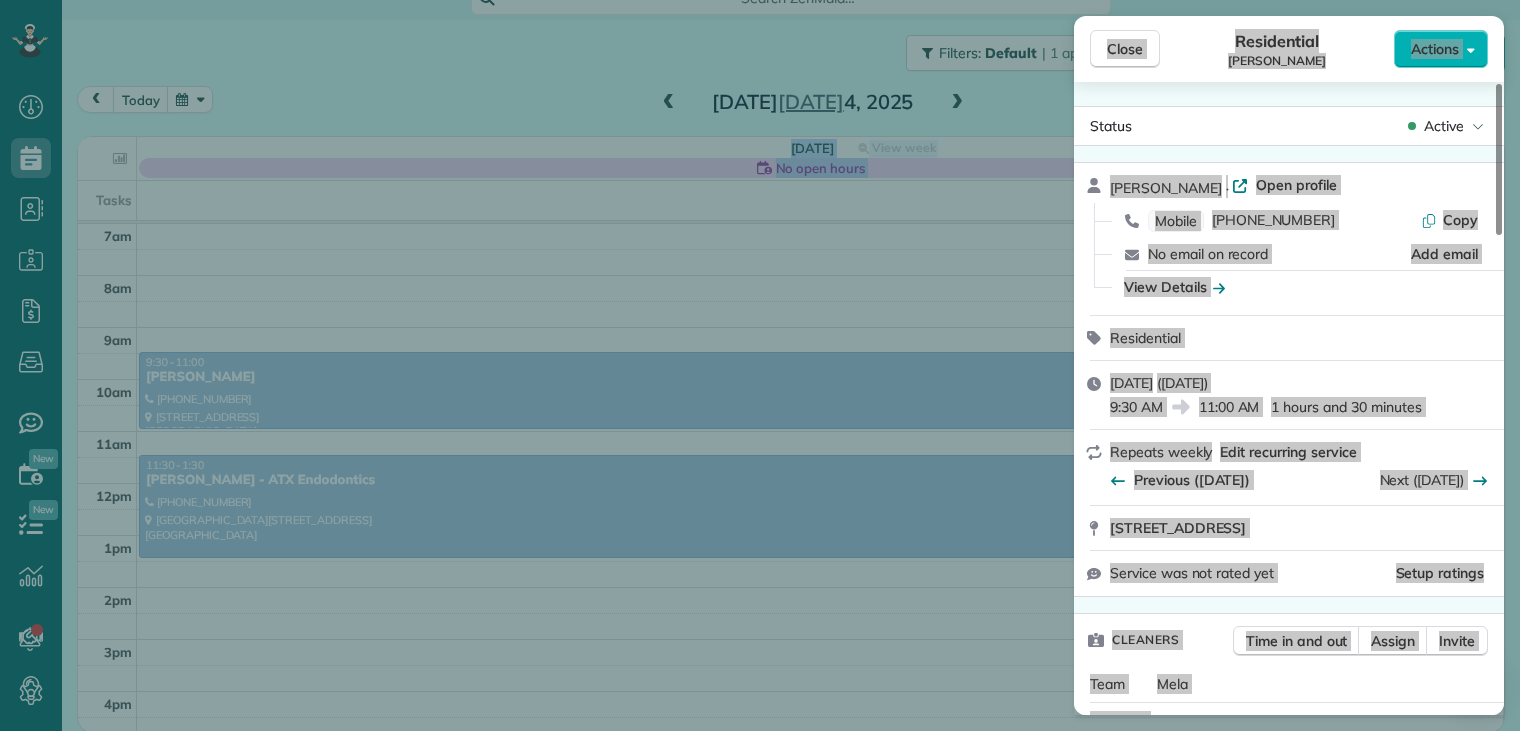 click on "No email on record Add email" at bounding box center [1301, 254] 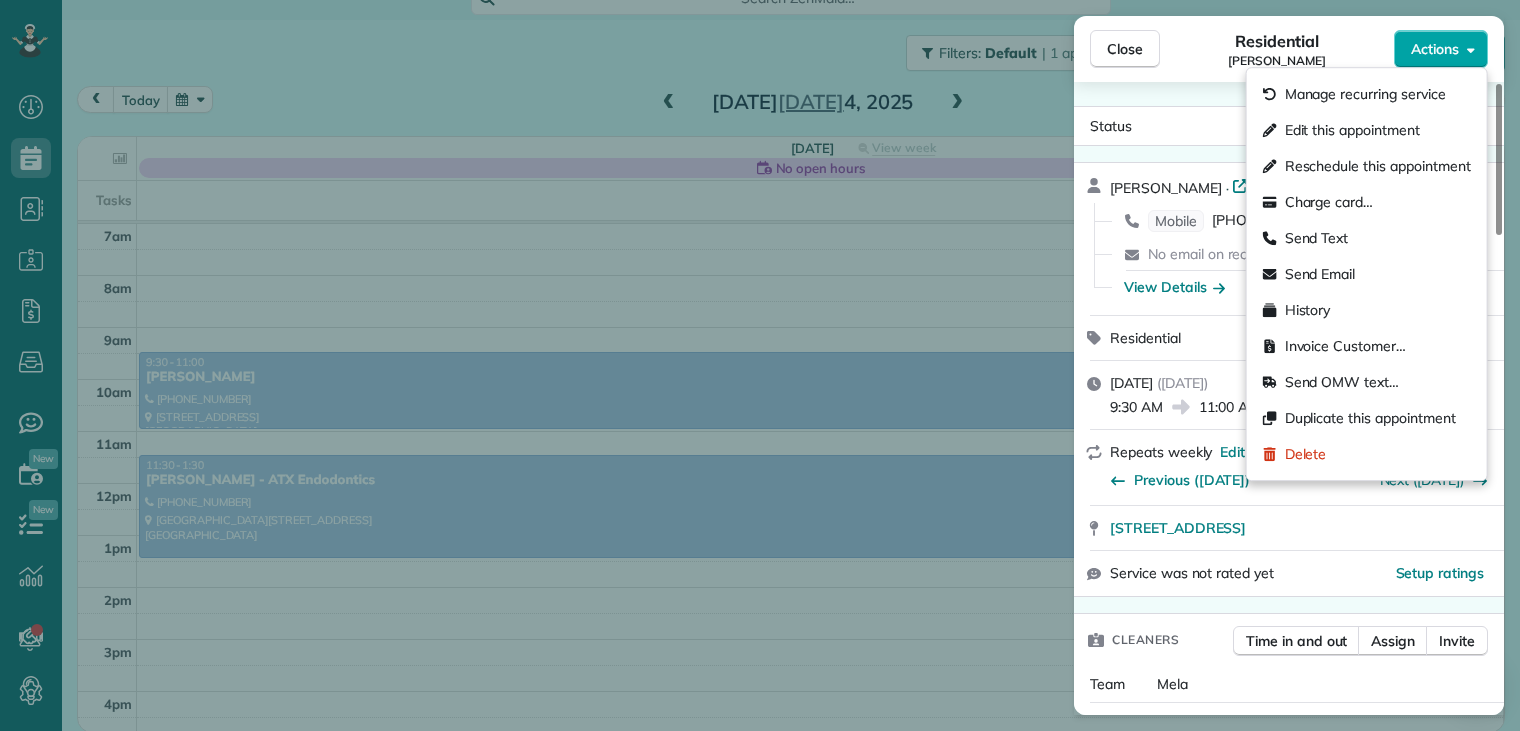 click on "Actions" at bounding box center [1435, 49] 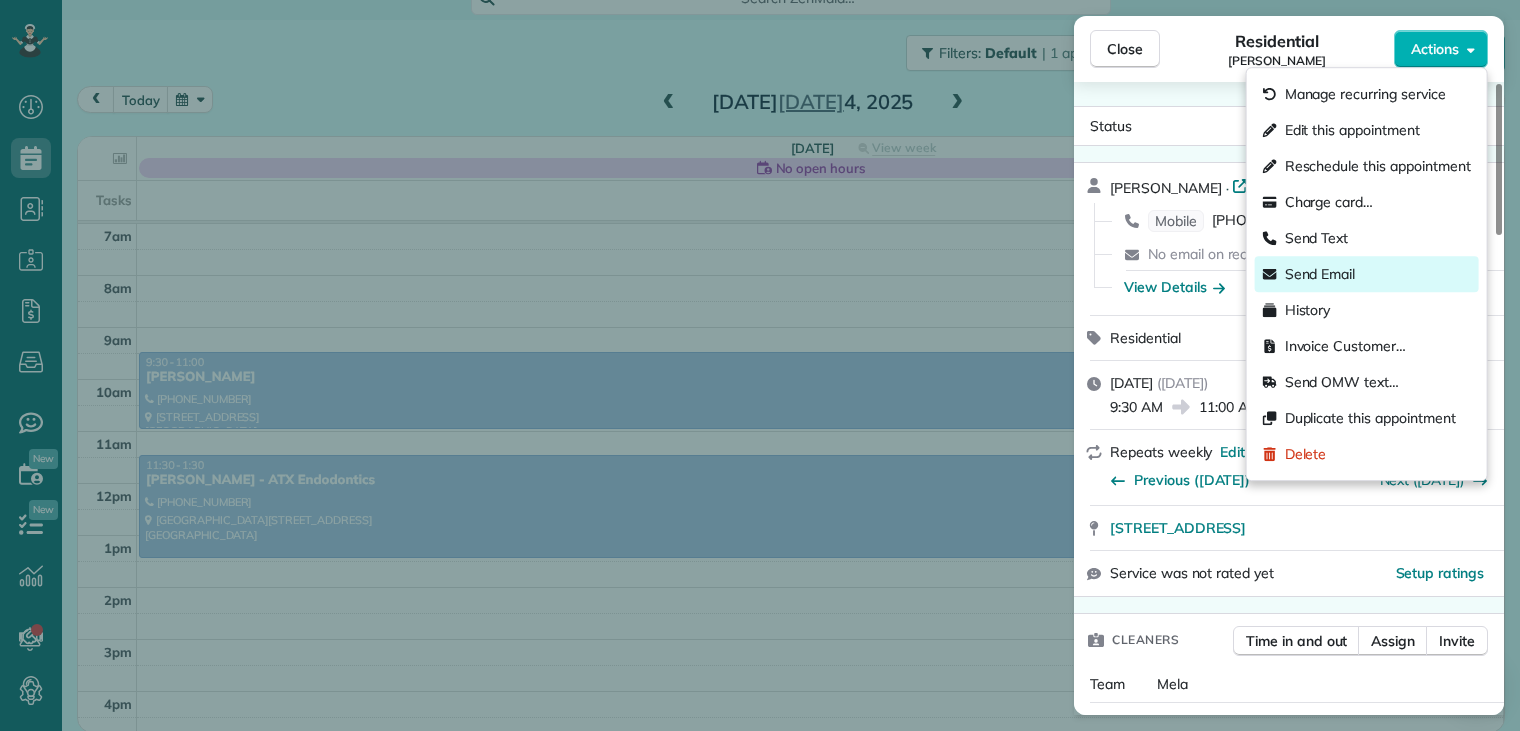 click on "Send Email" at bounding box center (1320, 274) 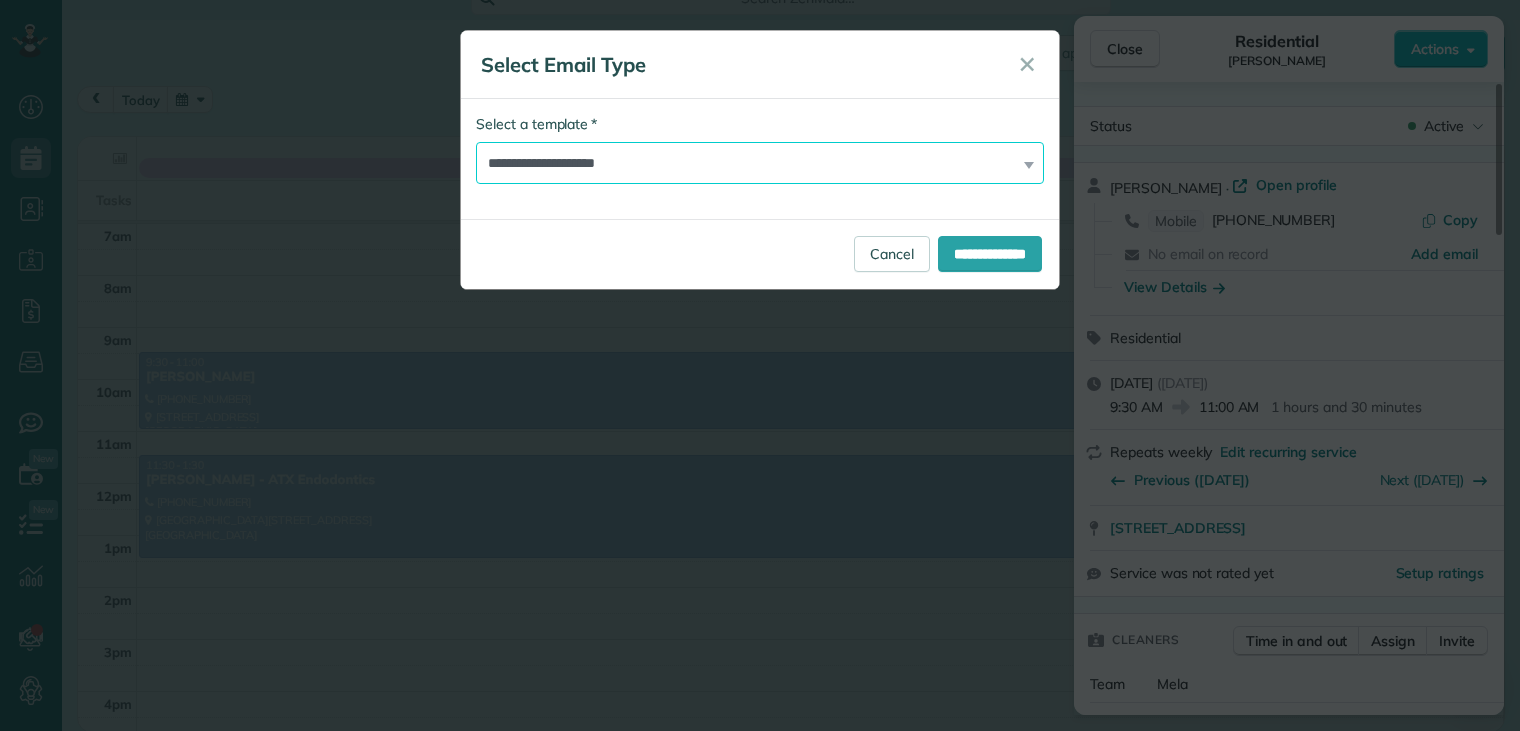 click on "**********" at bounding box center (760, 163) 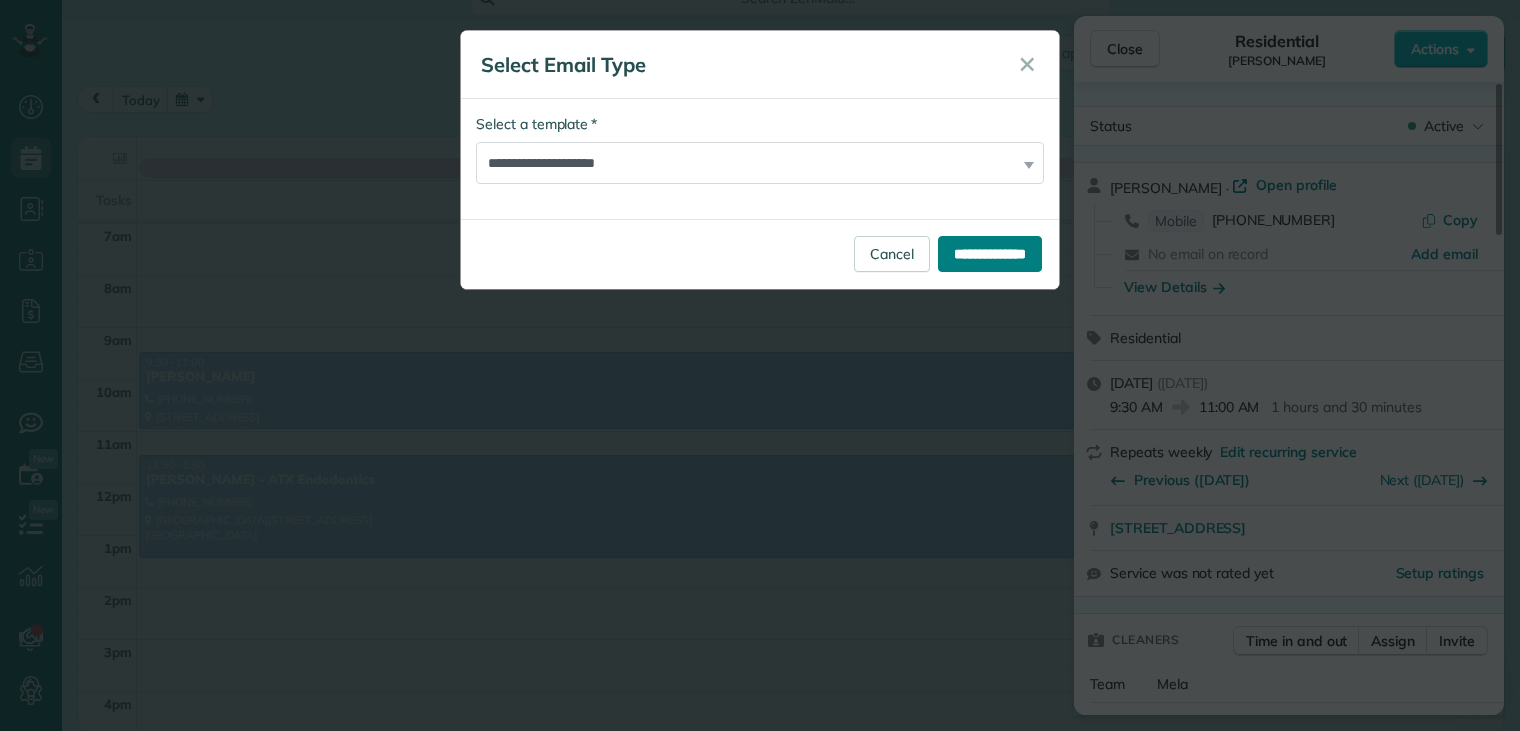 click on "**********" at bounding box center [990, 254] 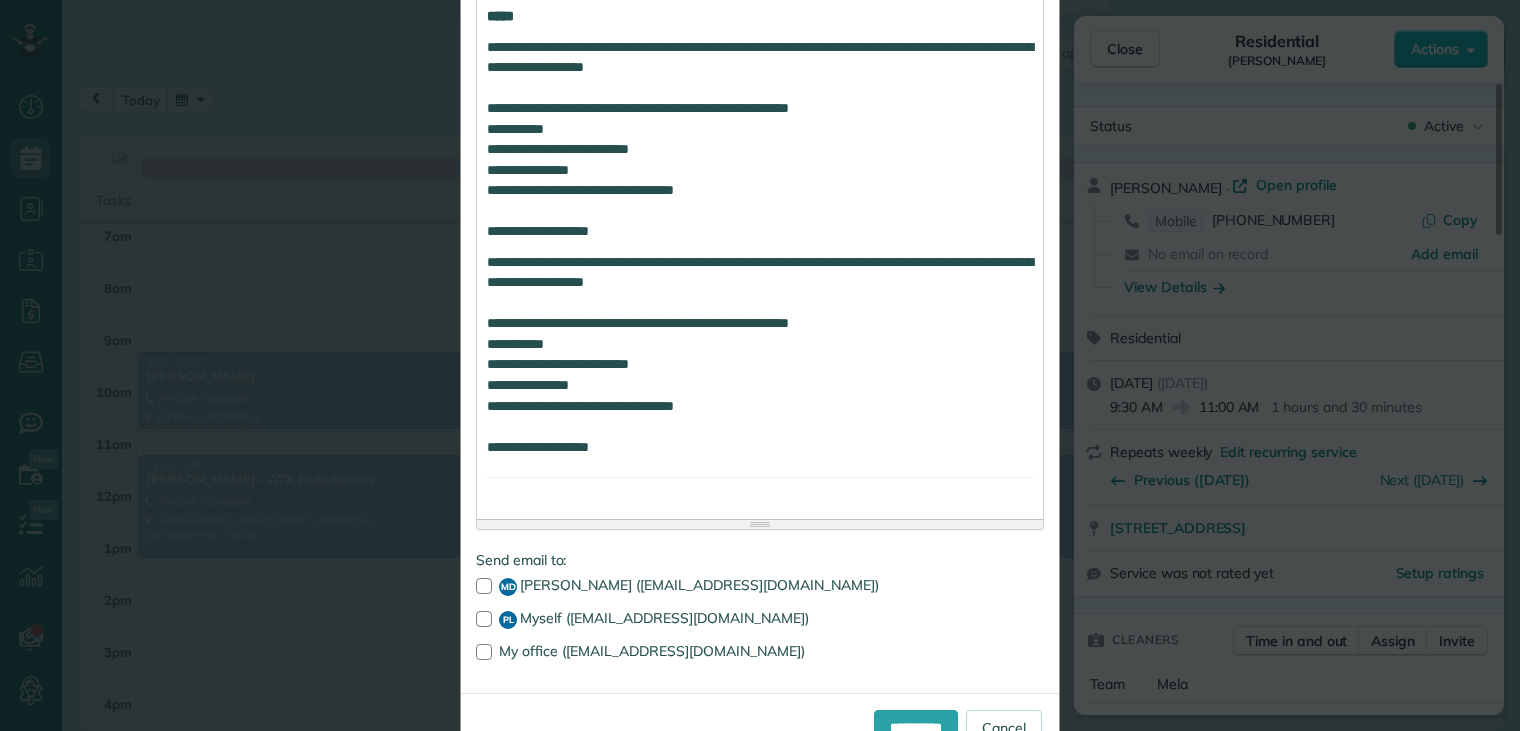 scroll, scrollTop: 1062, scrollLeft: 0, axis: vertical 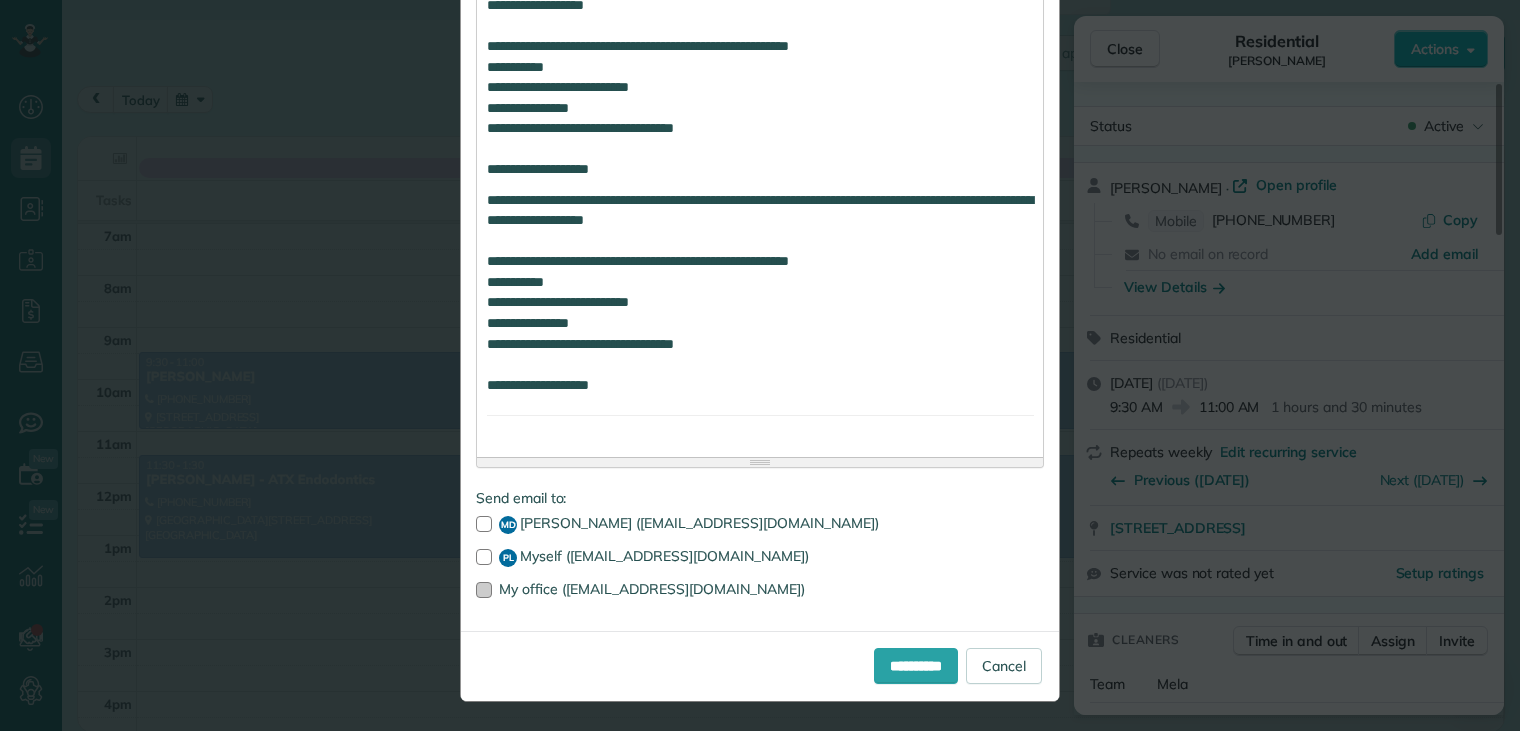 click at bounding box center (484, 590) 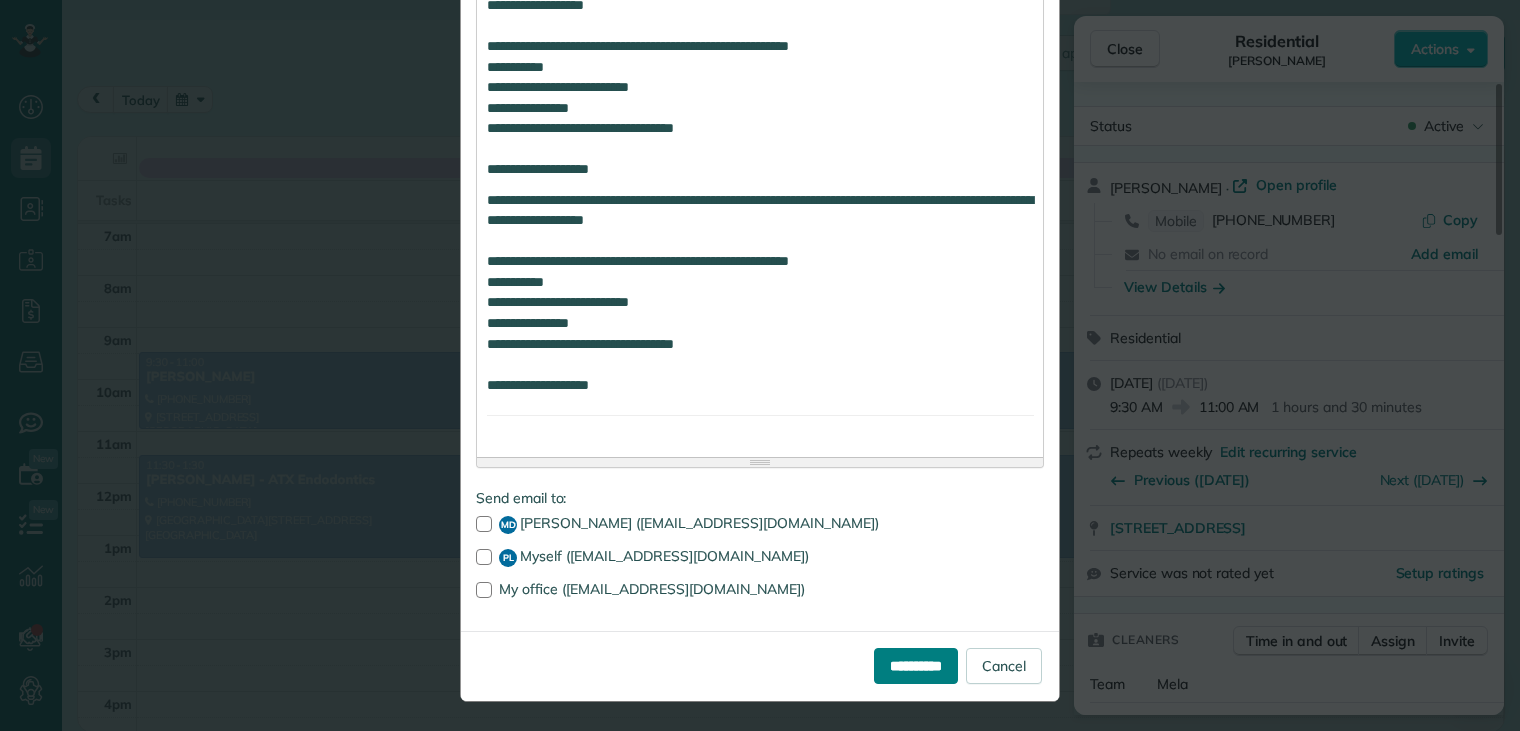 click on "**********" at bounding box center [916, 666] 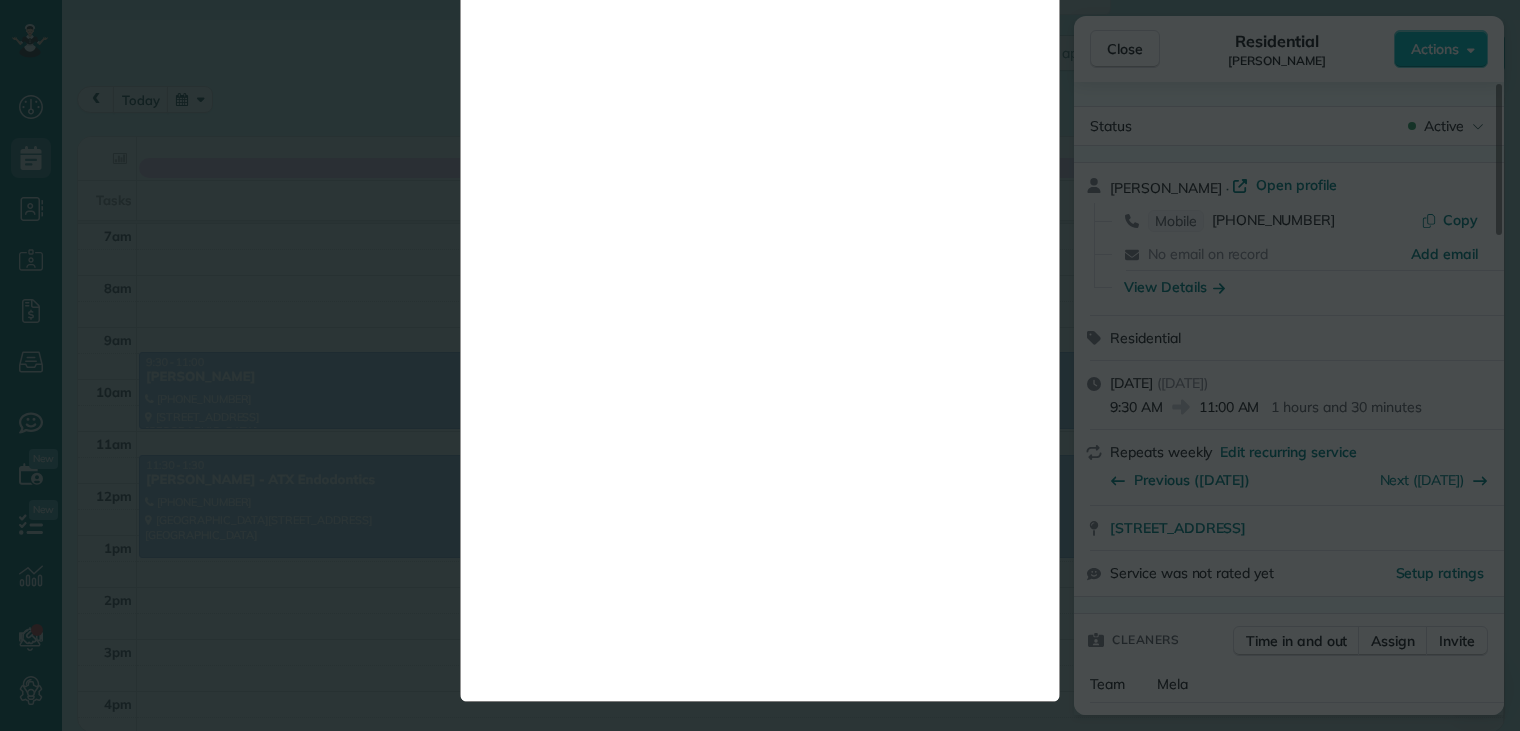 scroll, scrollTop: 0, scrollLeft: 0, axis: both 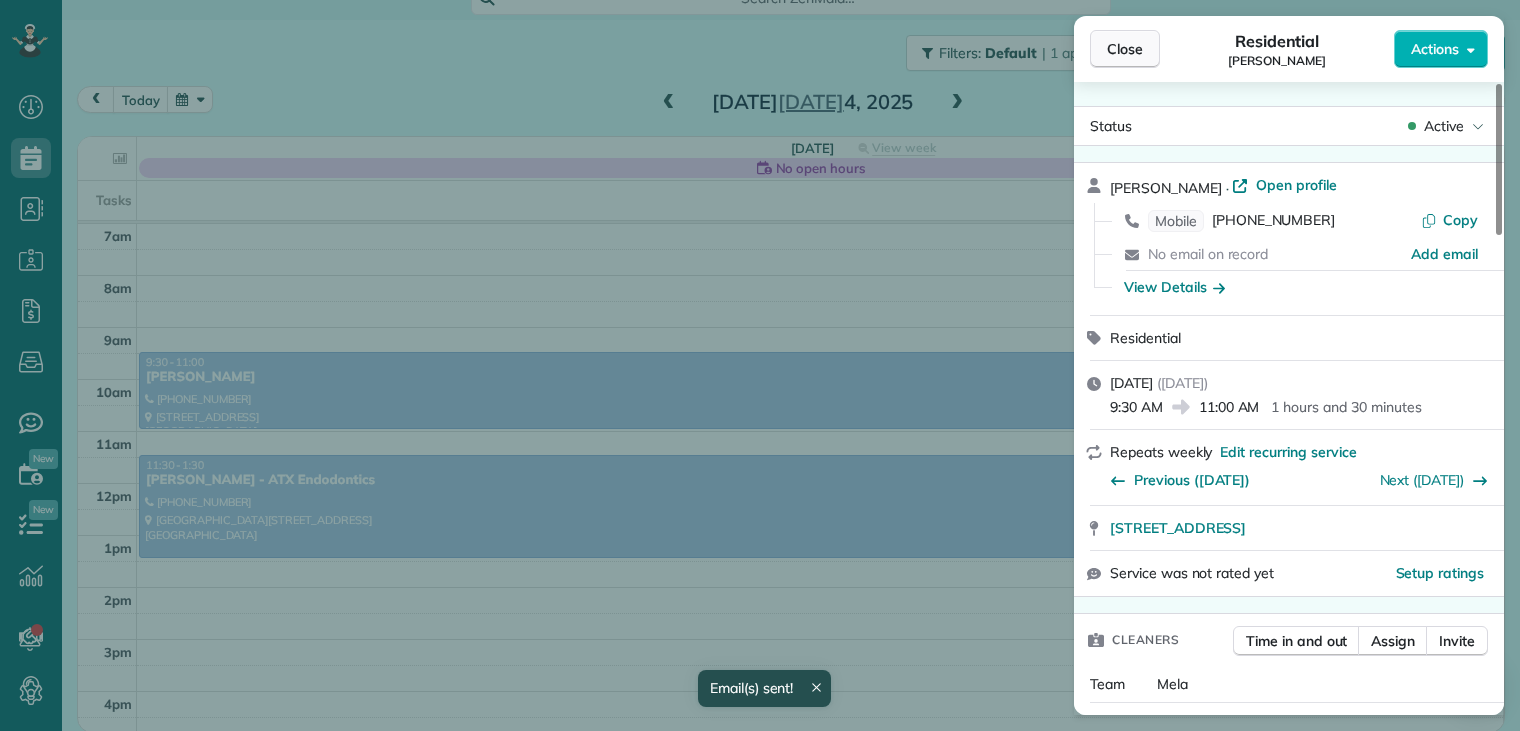 click on "Close" at bounding box center [1125, 49] 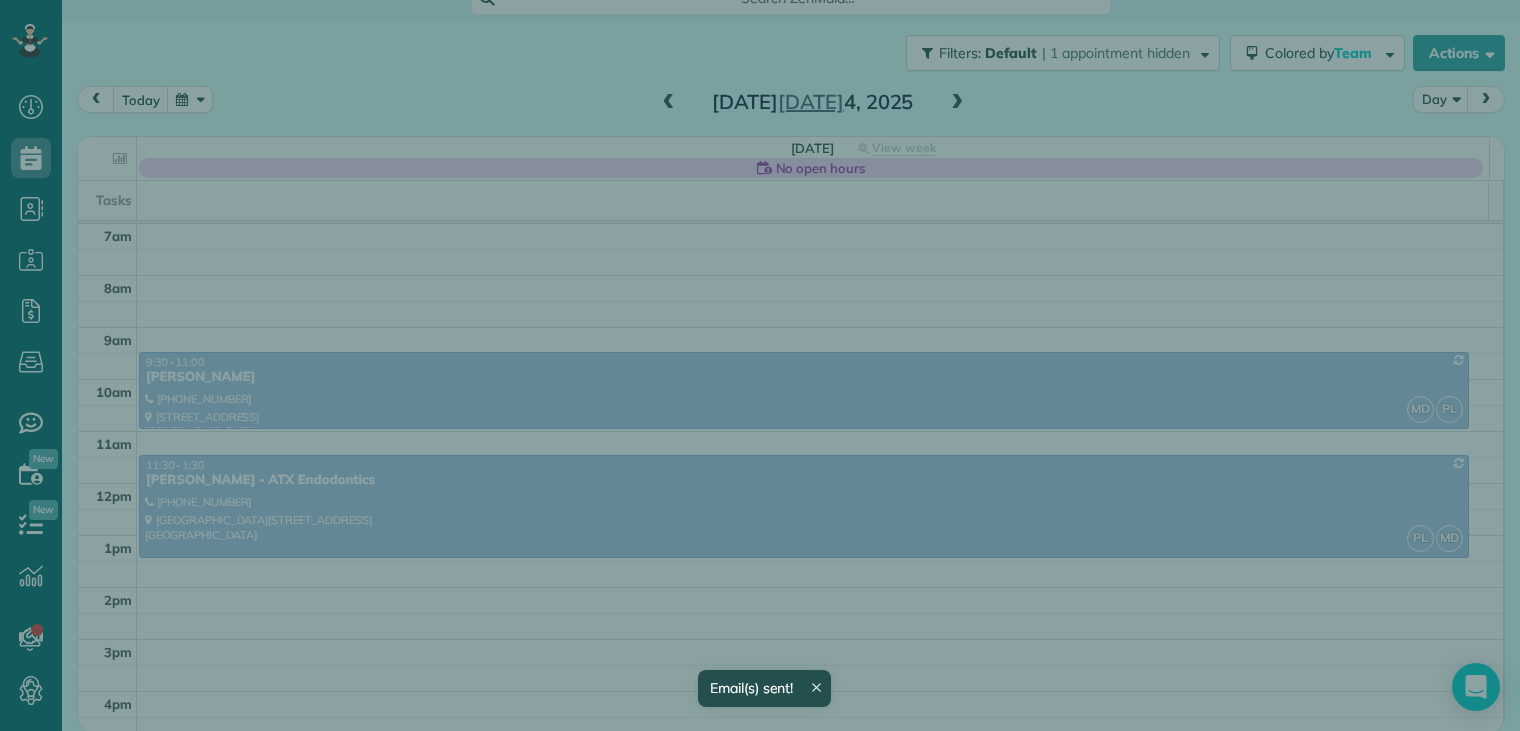 click on "Close" at bounding box center (1125, 49) 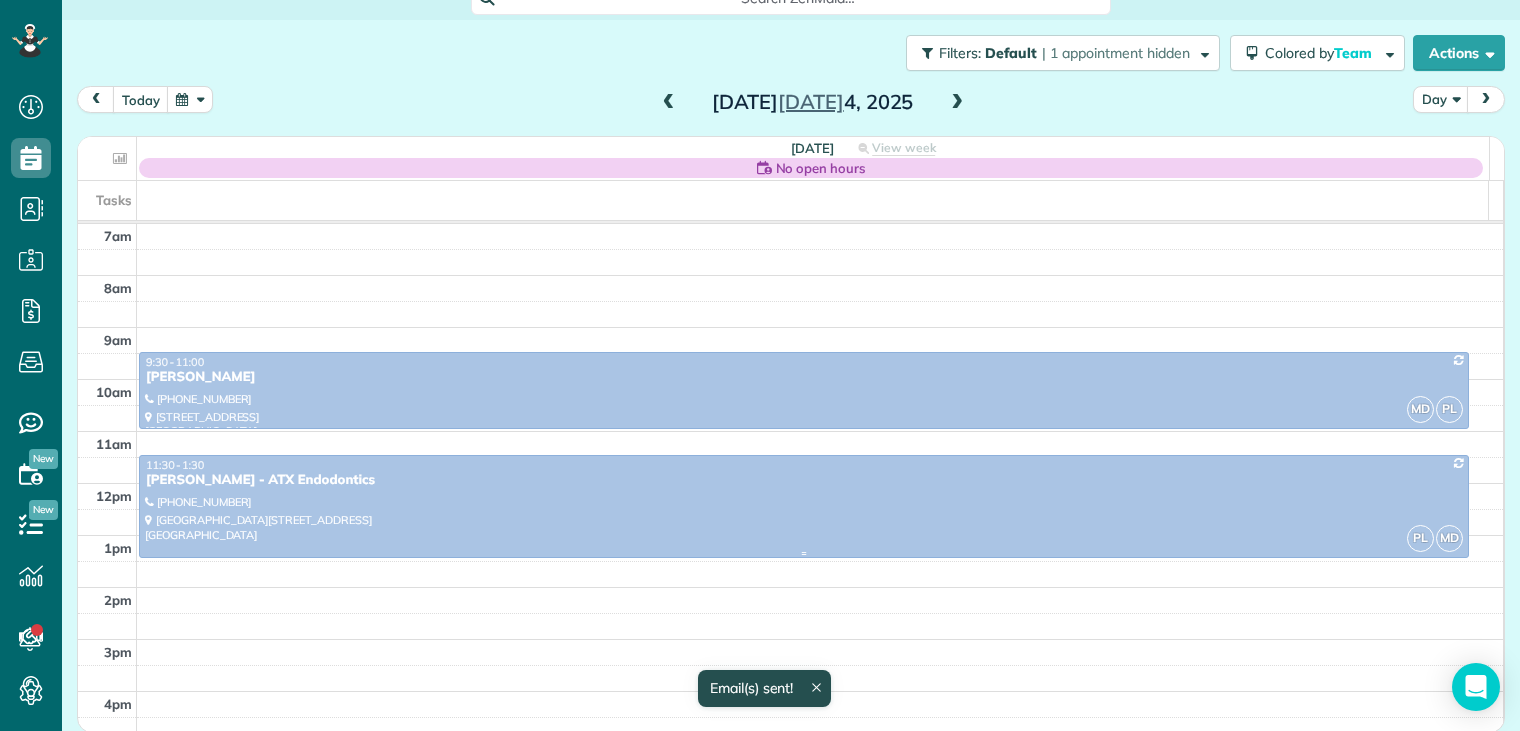click on "[PERSON_NAME] - ATX Endodontics" at bounding box center (804, 480) 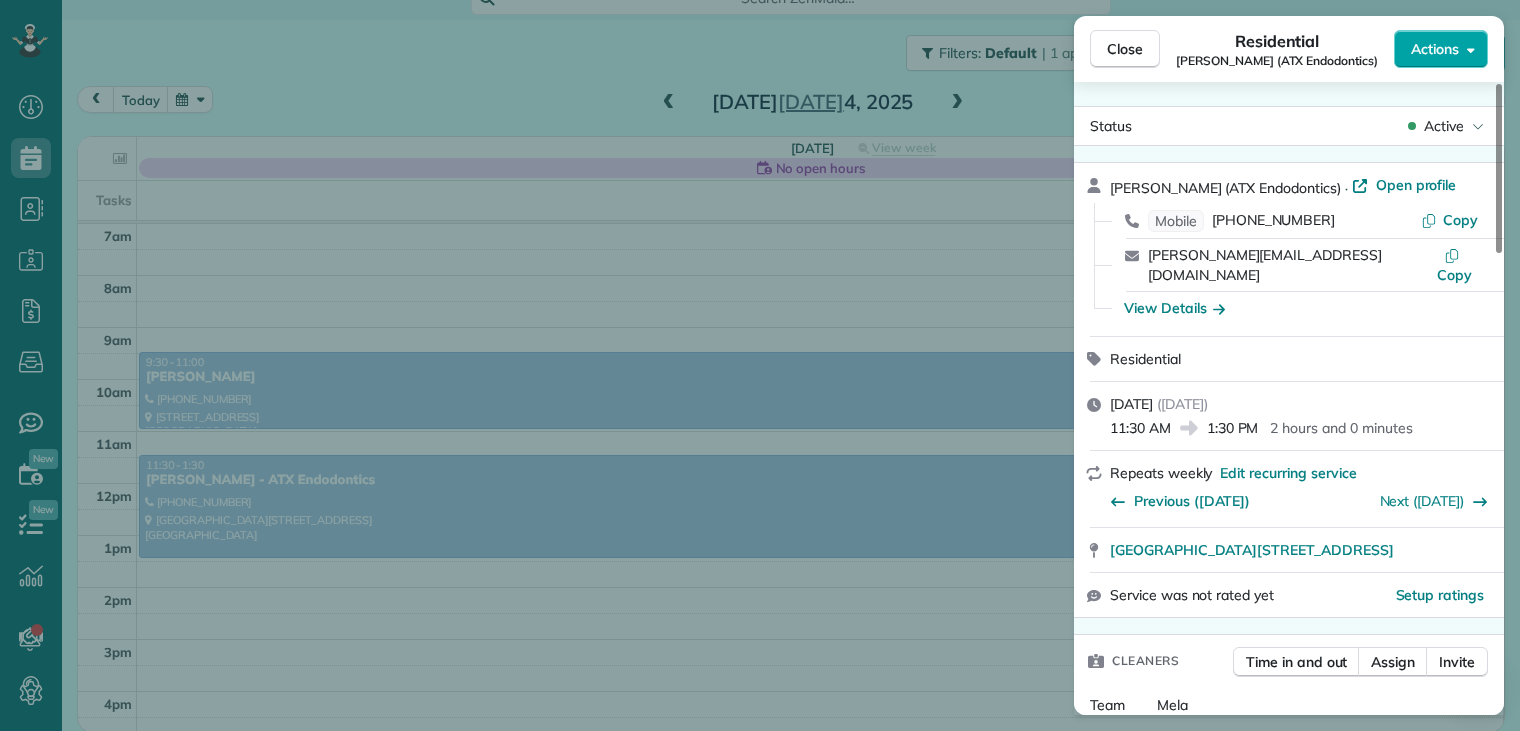 click on "Actions" at bounding box center [1435, 49] 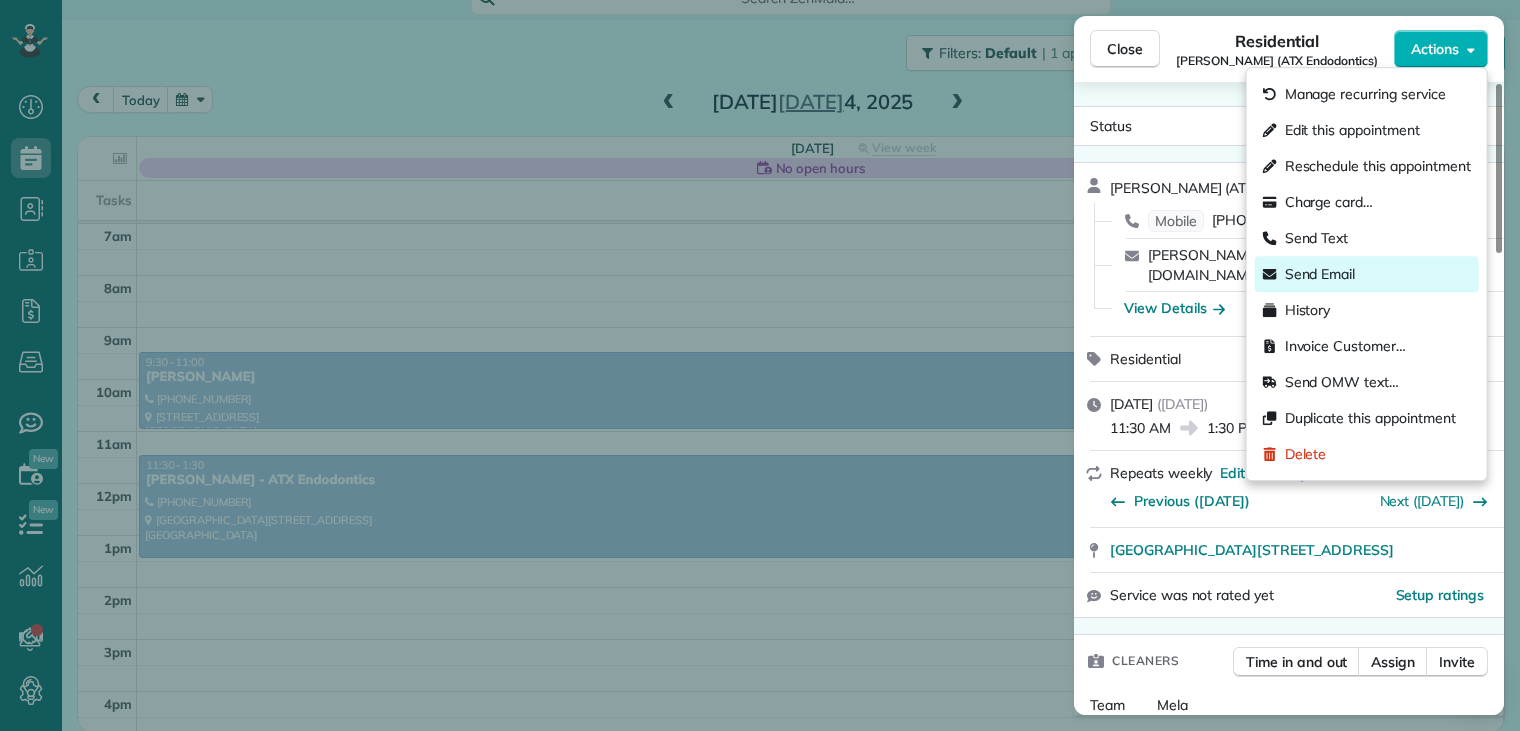 click on "Send Email" at bounding box center [1320, 274] 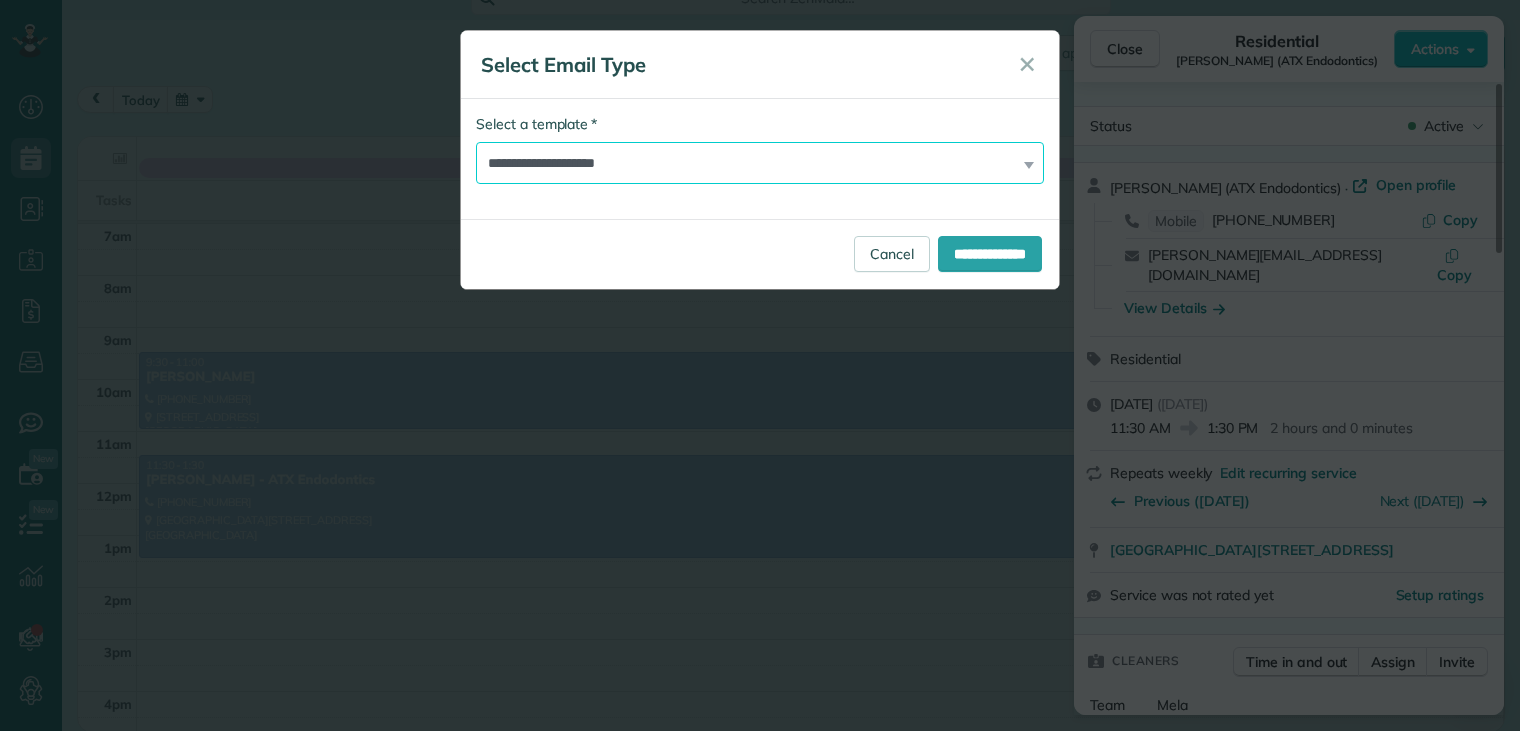 click on "**********" at bounding box center [760, 163] 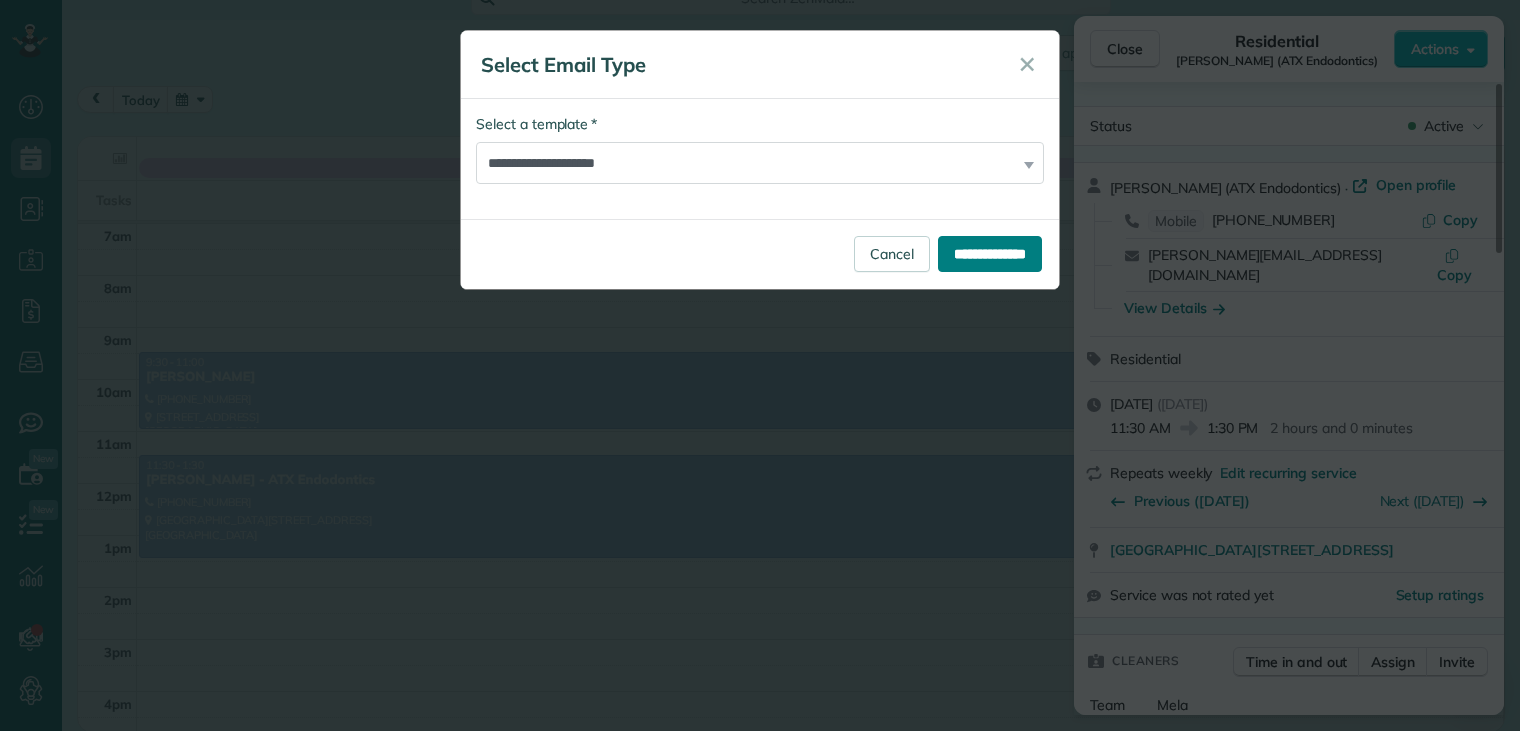 click on "**********" at bounding box center (990, 254) 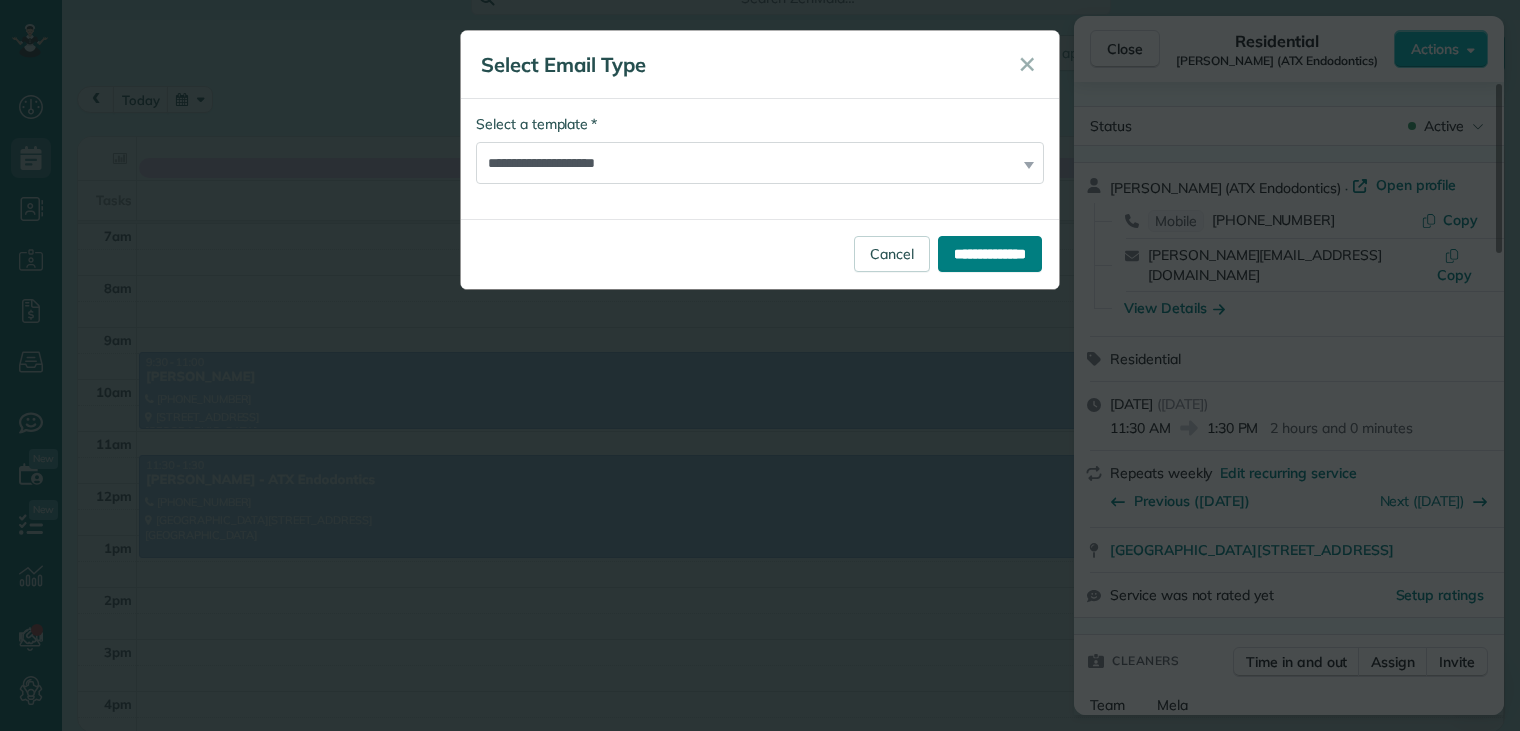 click on "**********" at bounding box center (760, 160) 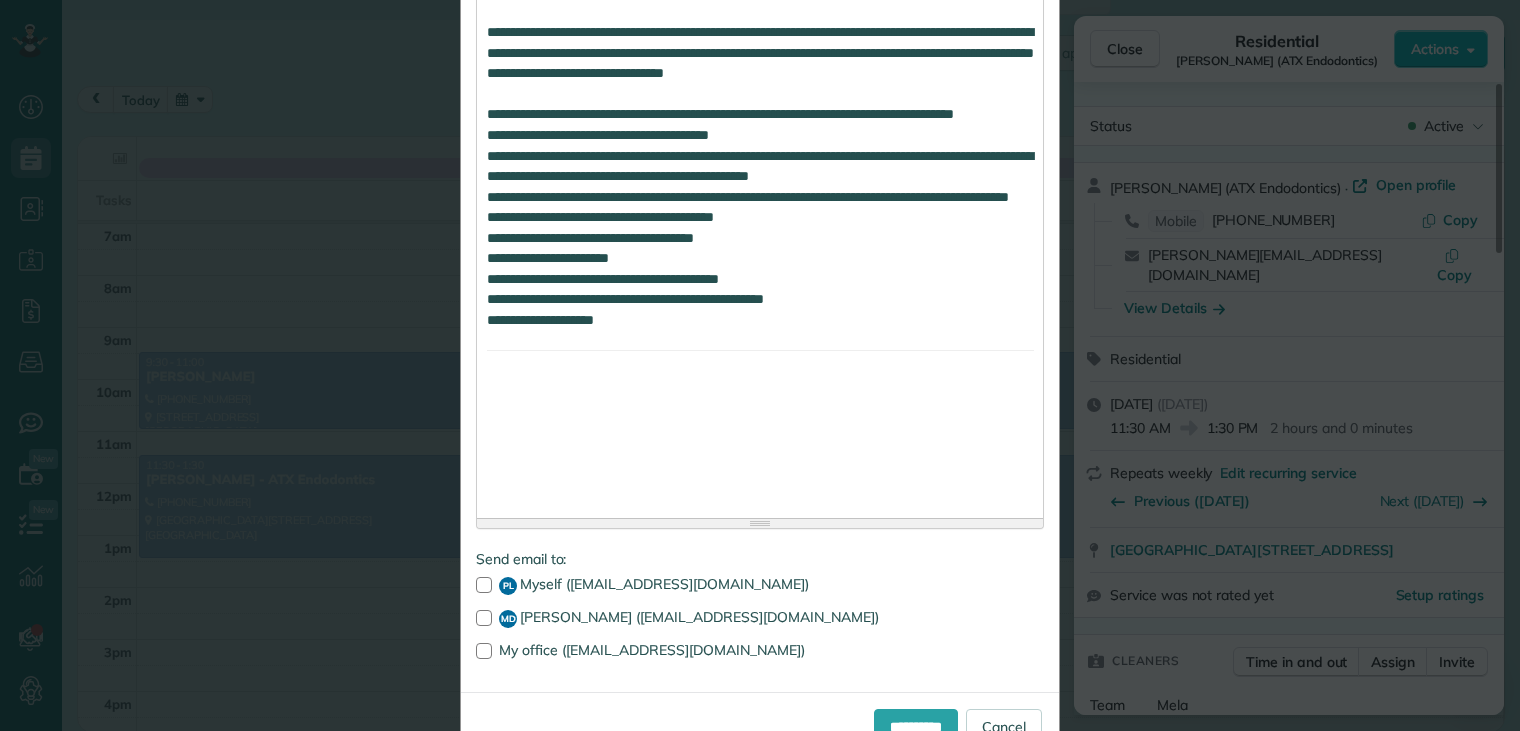 scroll, scrollTop: 1630, scrollLeft: 0, axis: vertical 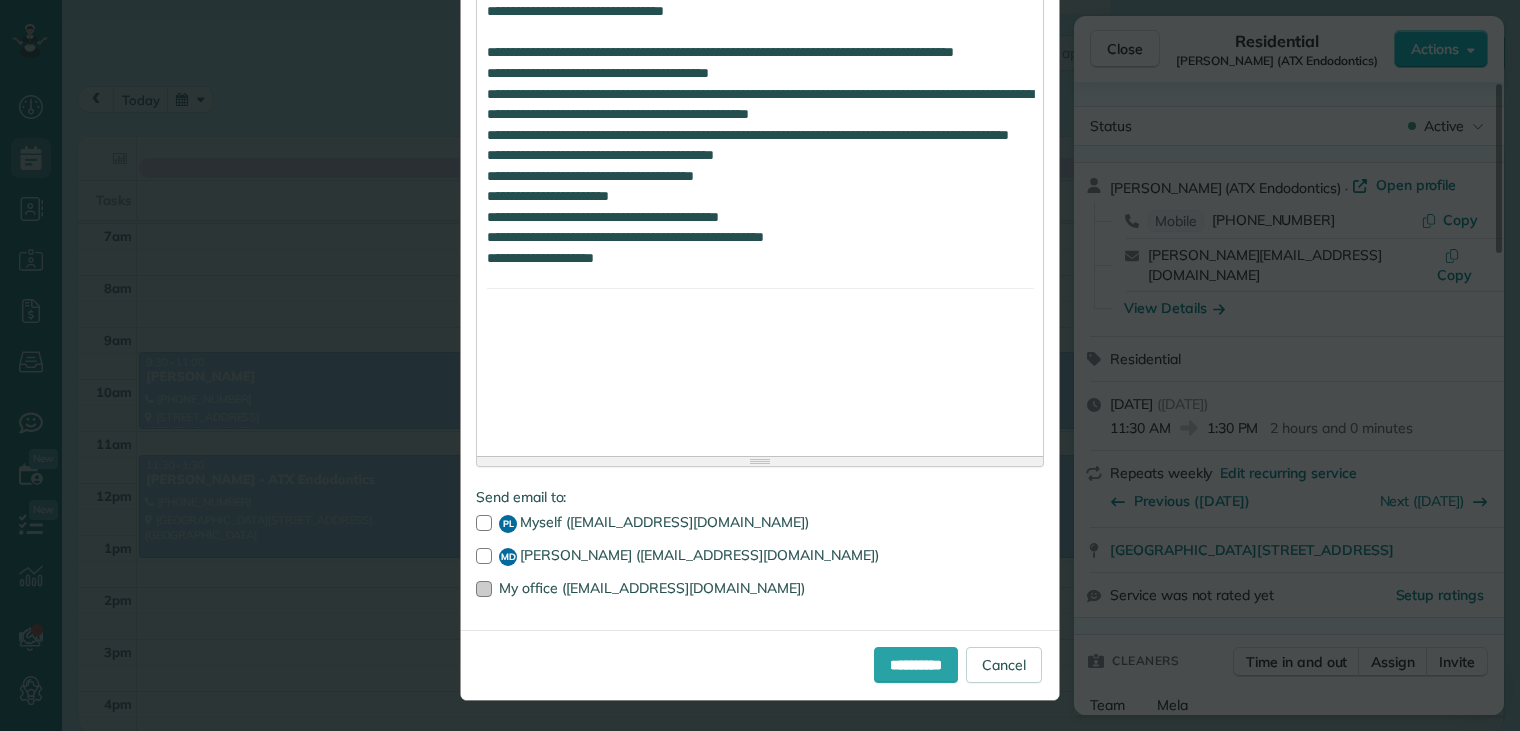 click at bounding box center (484, 589) 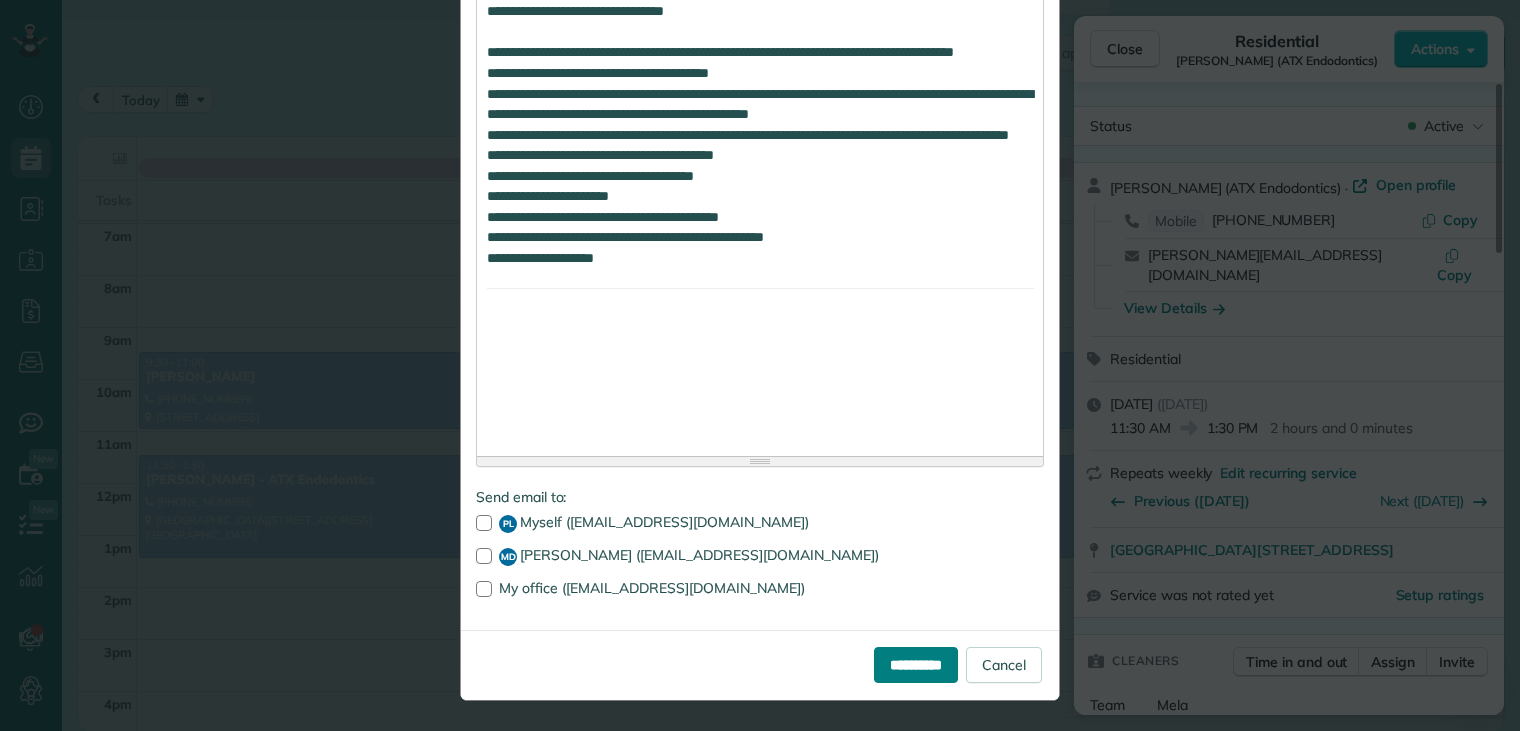click on "**********" at bounding box center [916, 665] 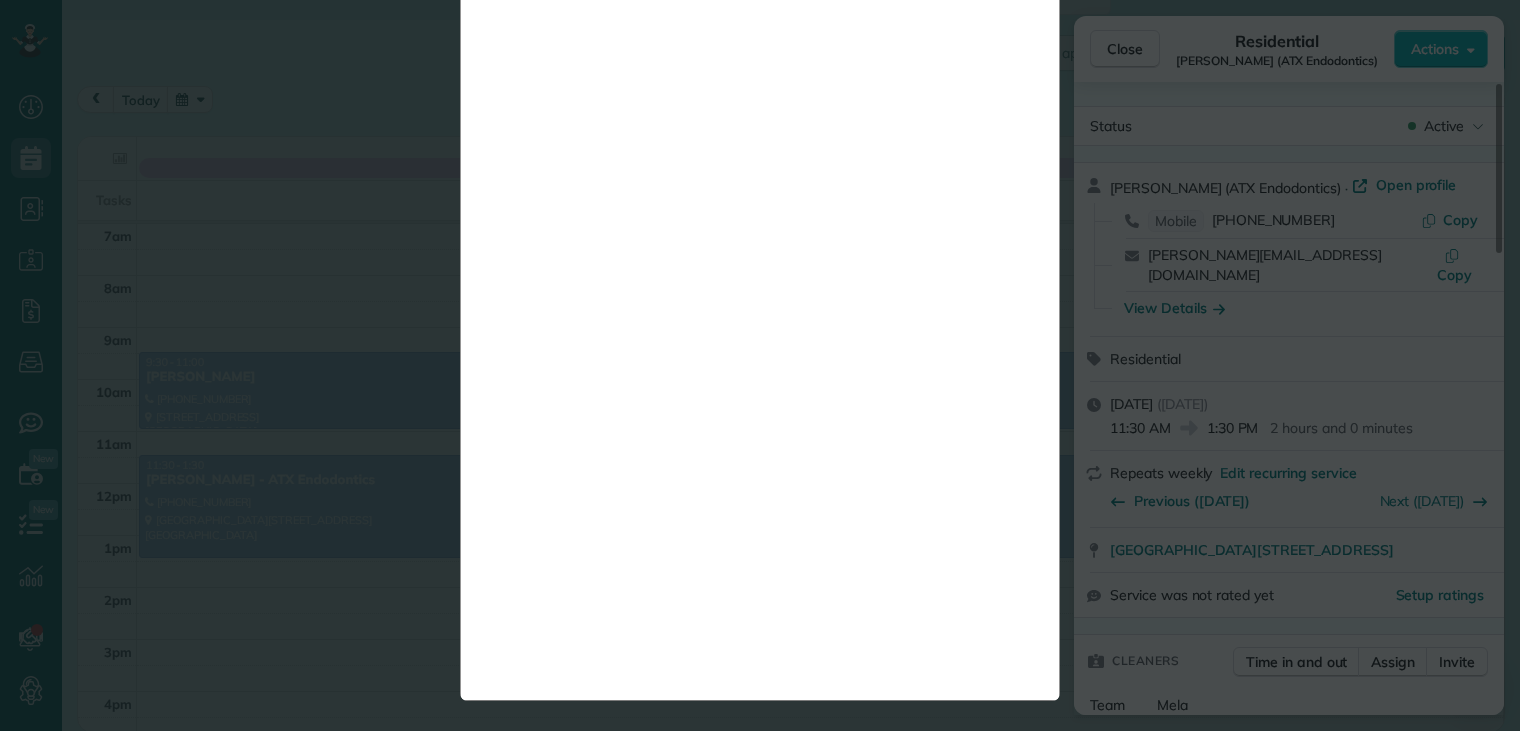 scroll, scrollTop: 0, scrollLeft: 0, axis: both 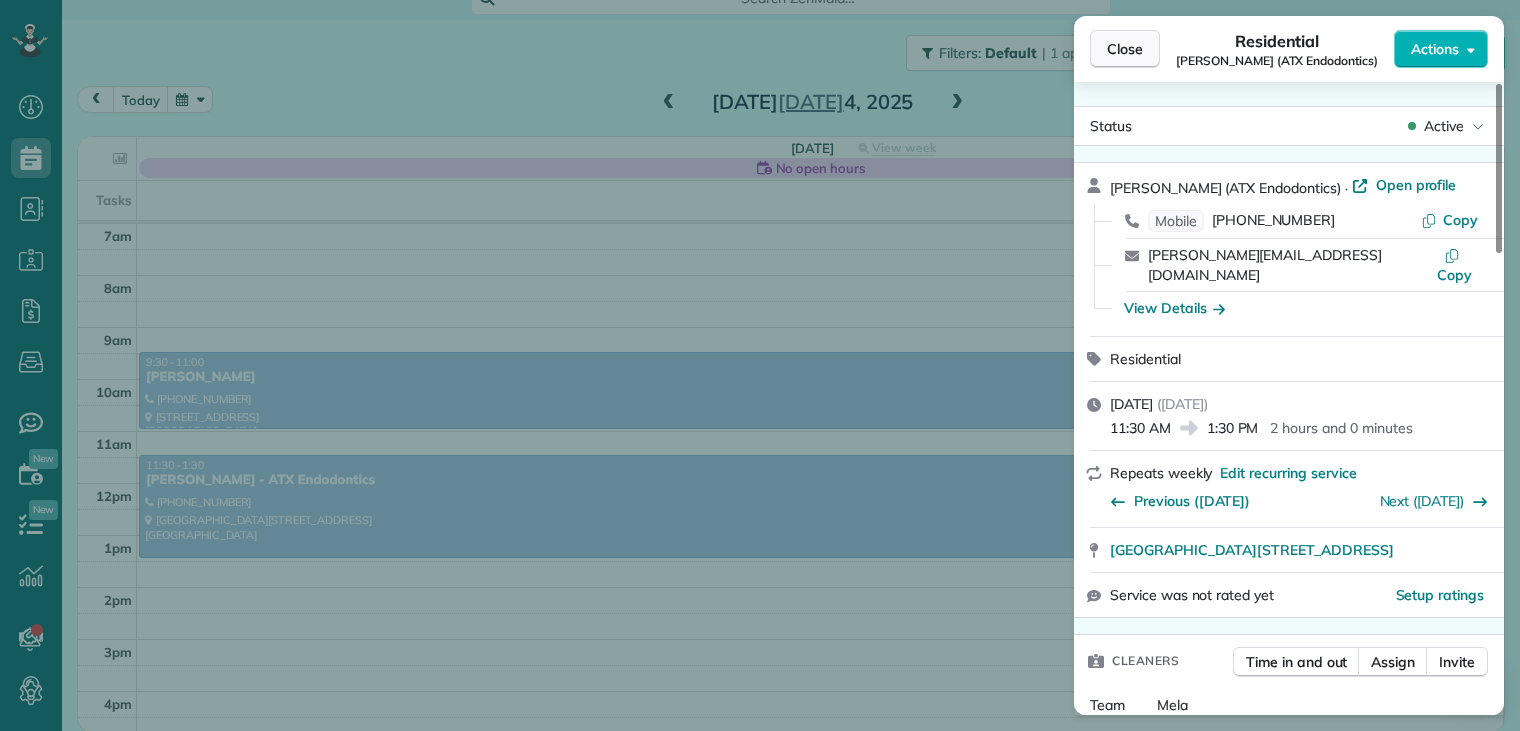 click on "Close" at bounding box center [1125, 49] 